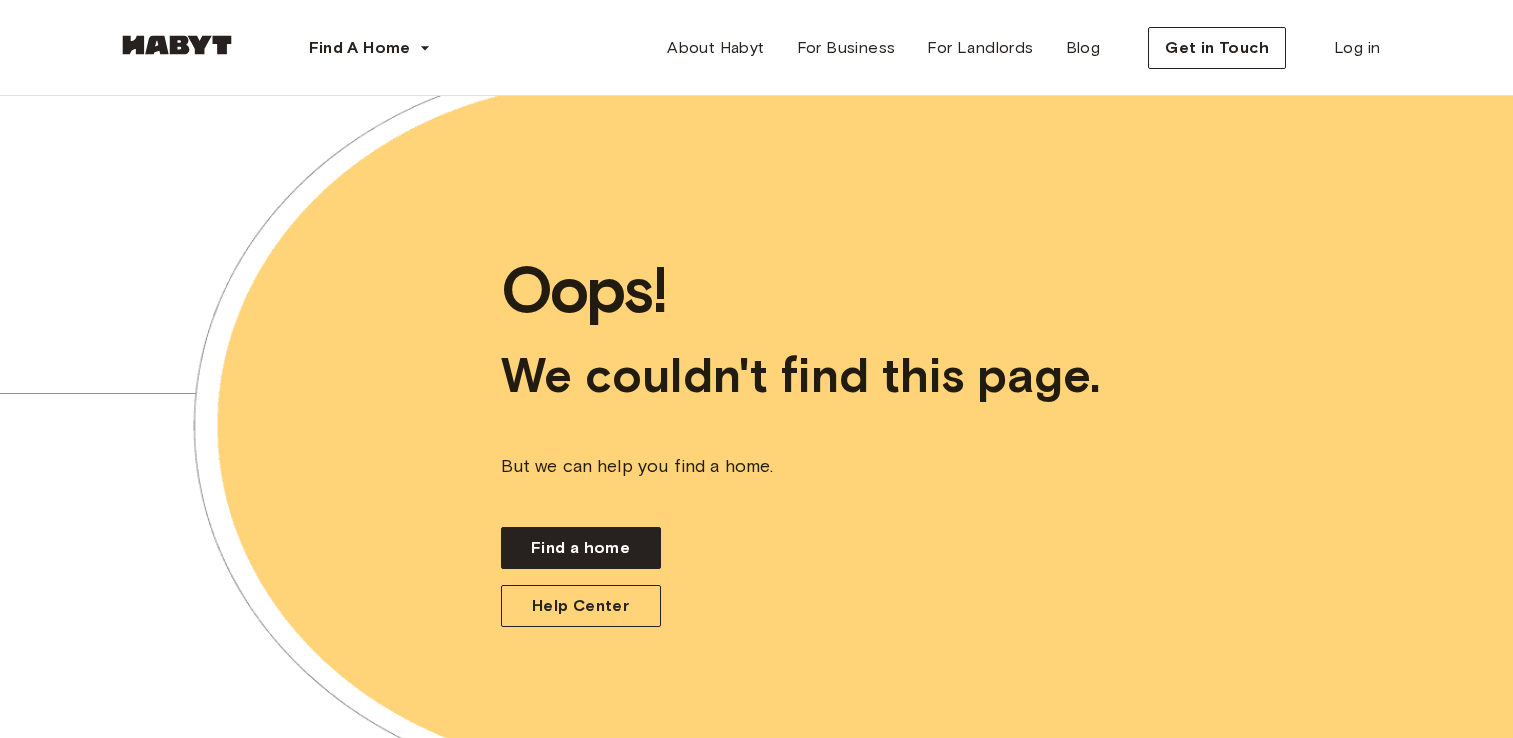 scroll, scrollTop: 0, scrollLeft: 0, axis: both 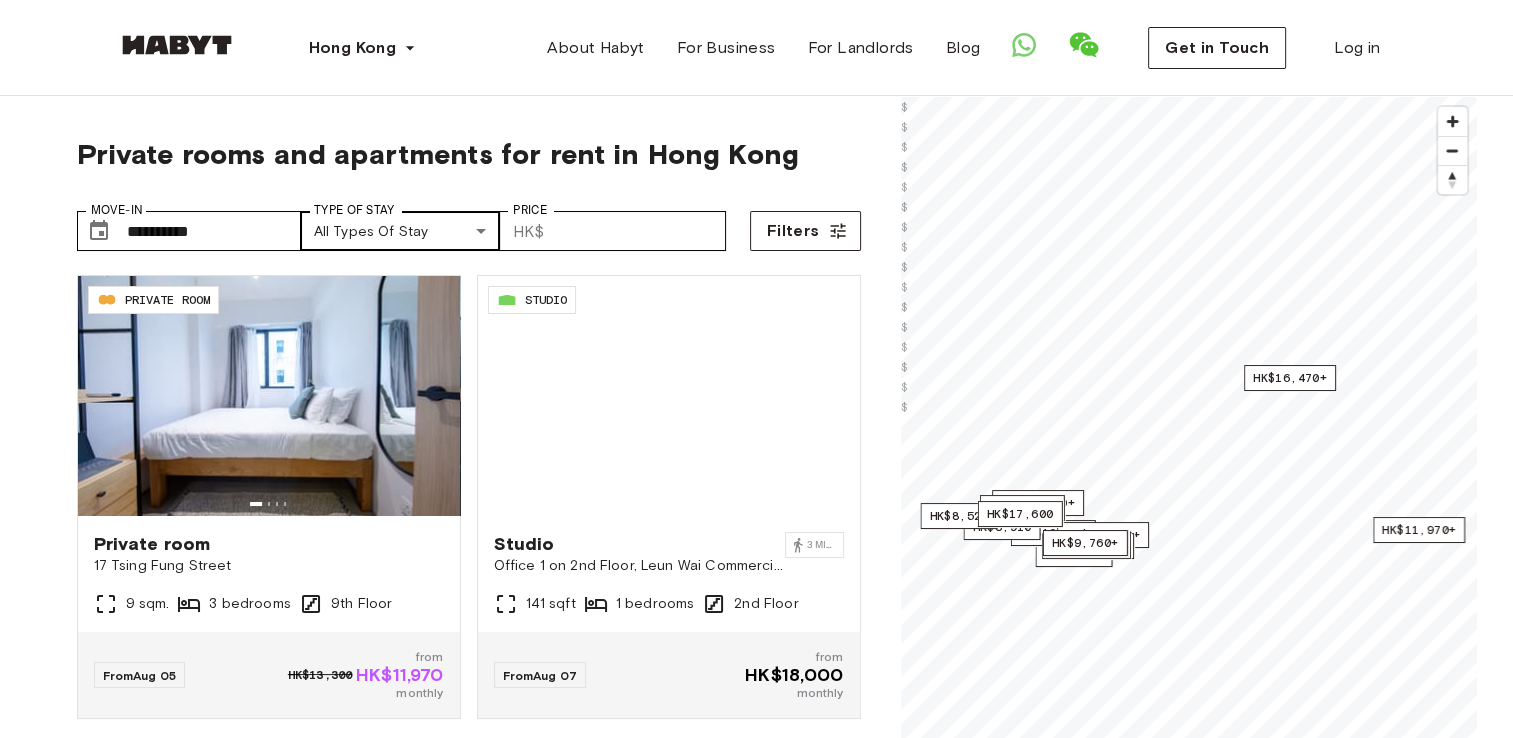 click on "**********" at bounding box center [756, 2334] 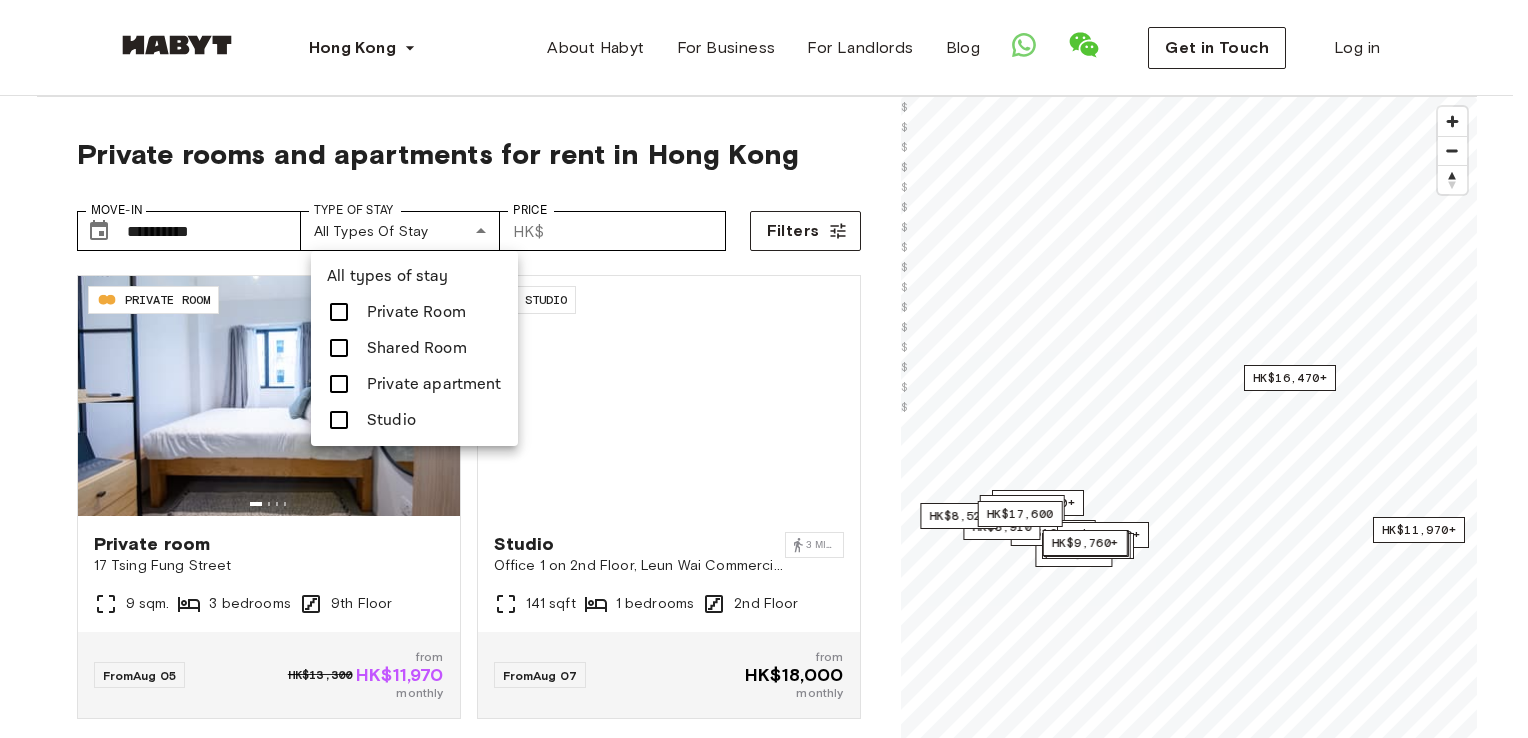 click at bounding box center (764, 369) 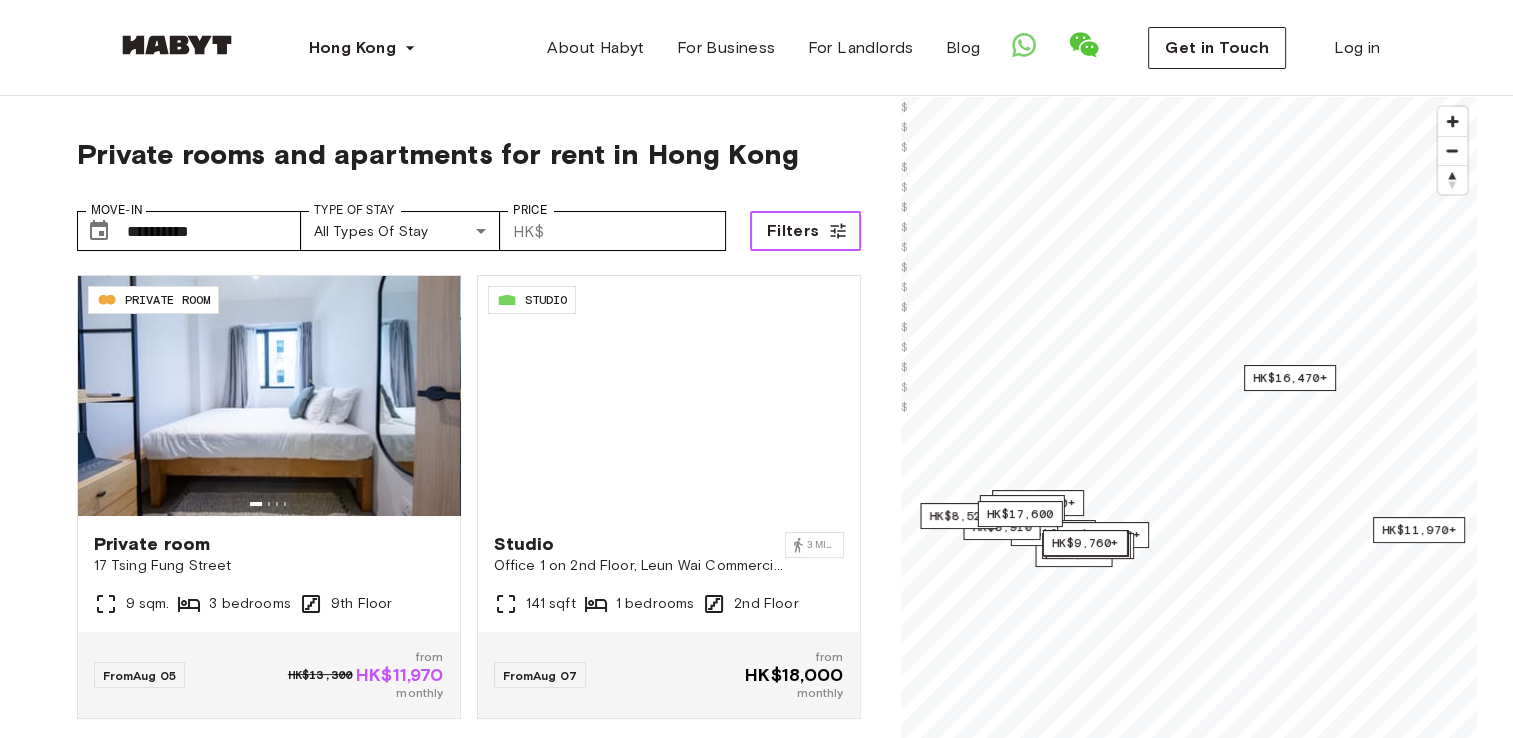 click on "Filters" at bounding box center (805, 231) 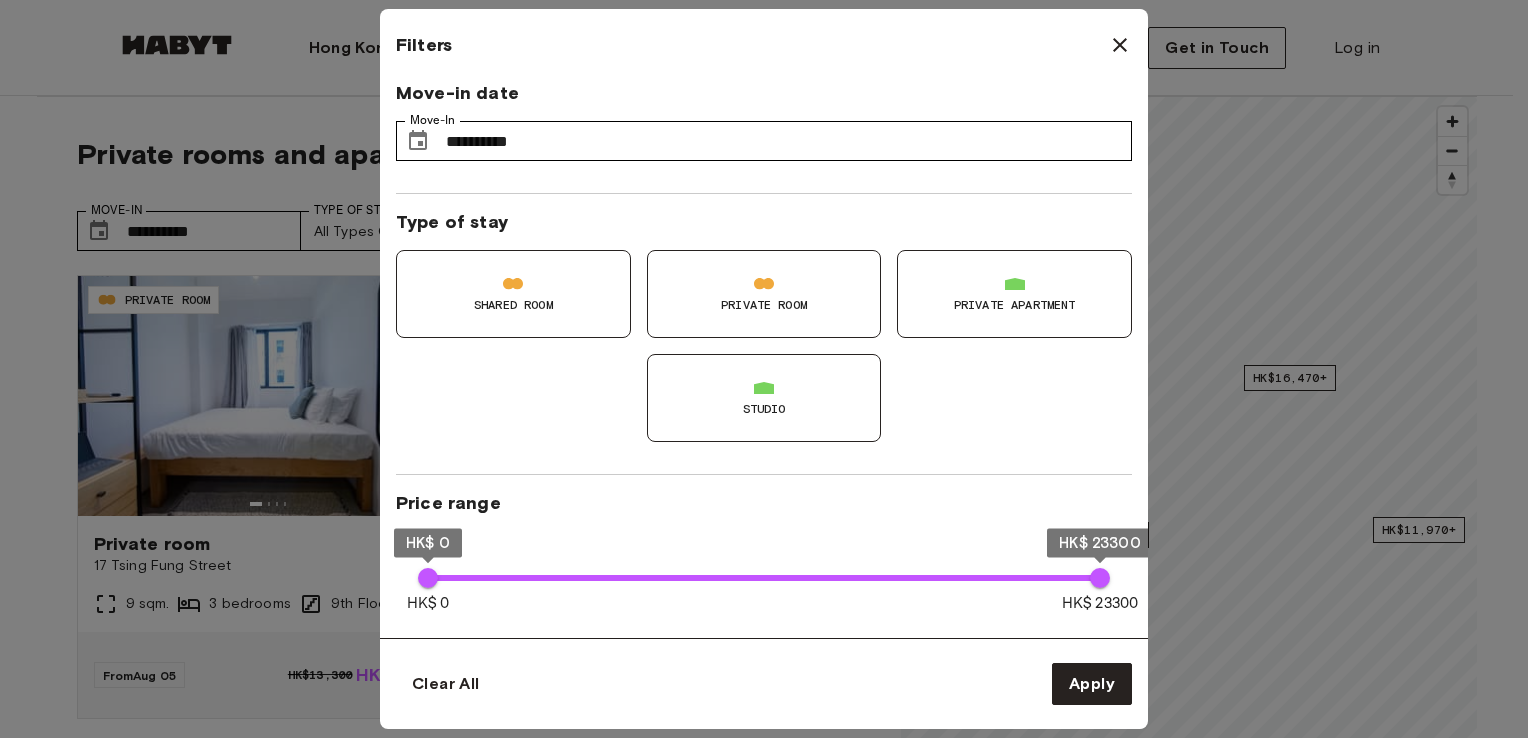 click on "Private apartment" at bounding box center [1015, 305] 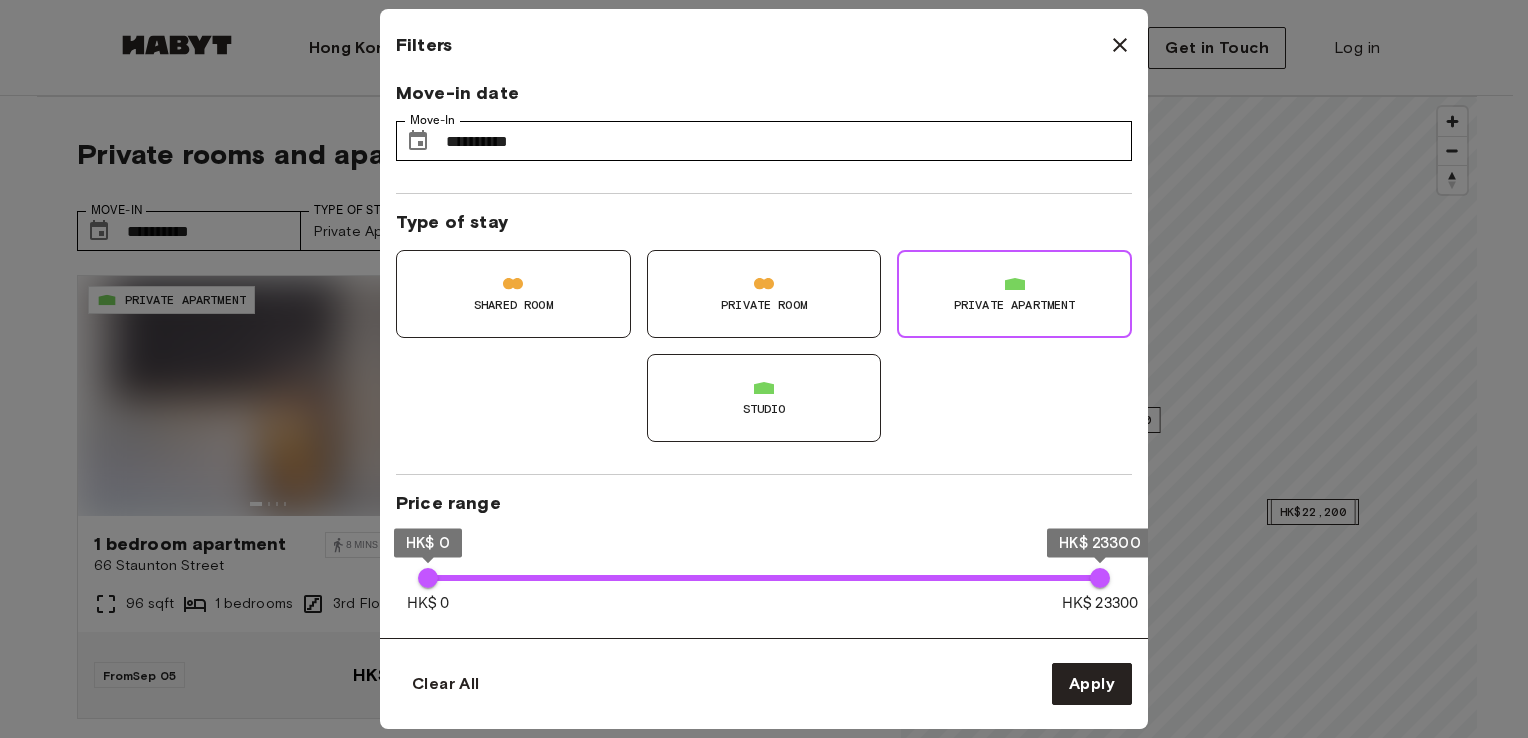 click on "Studio" at bounding box center [764, 398] 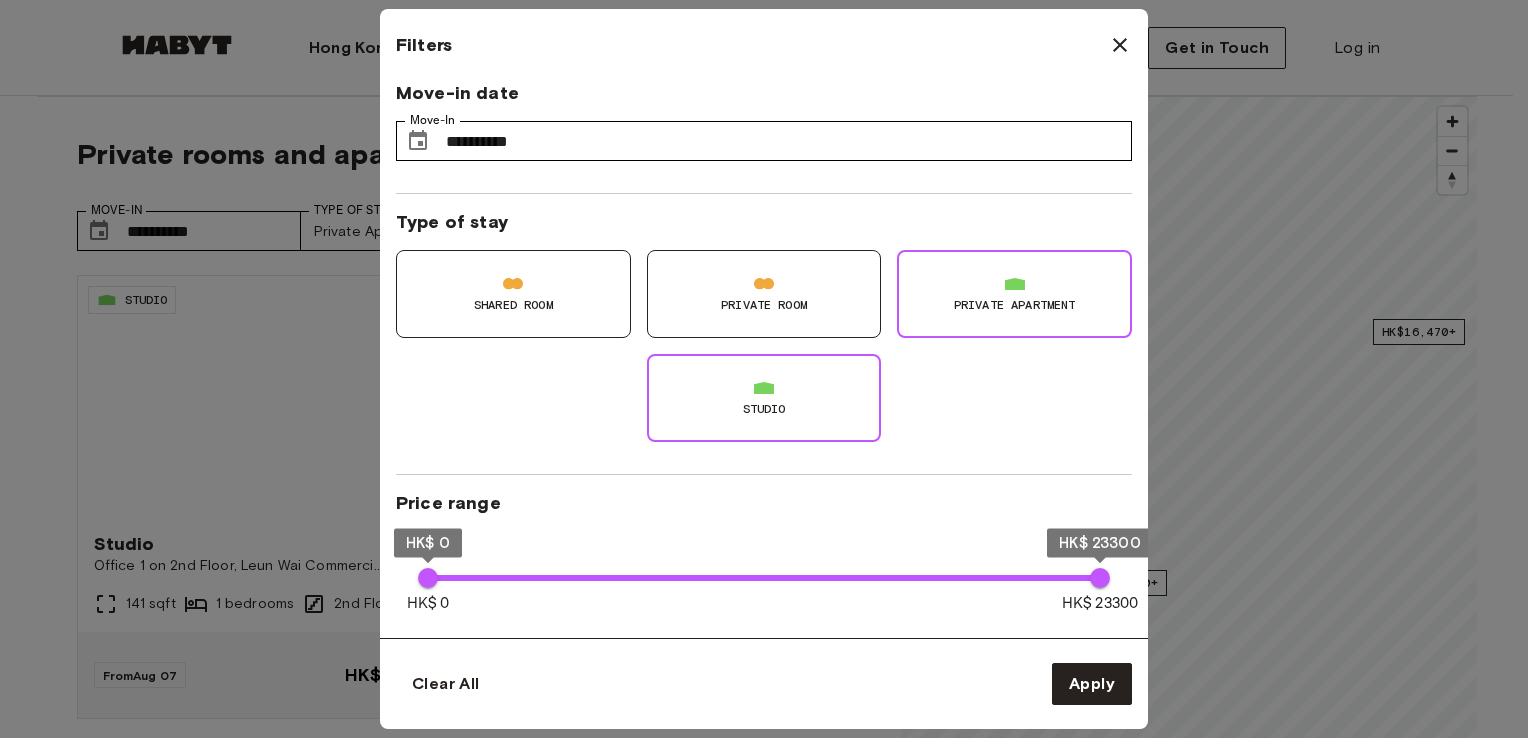 type on "**********" 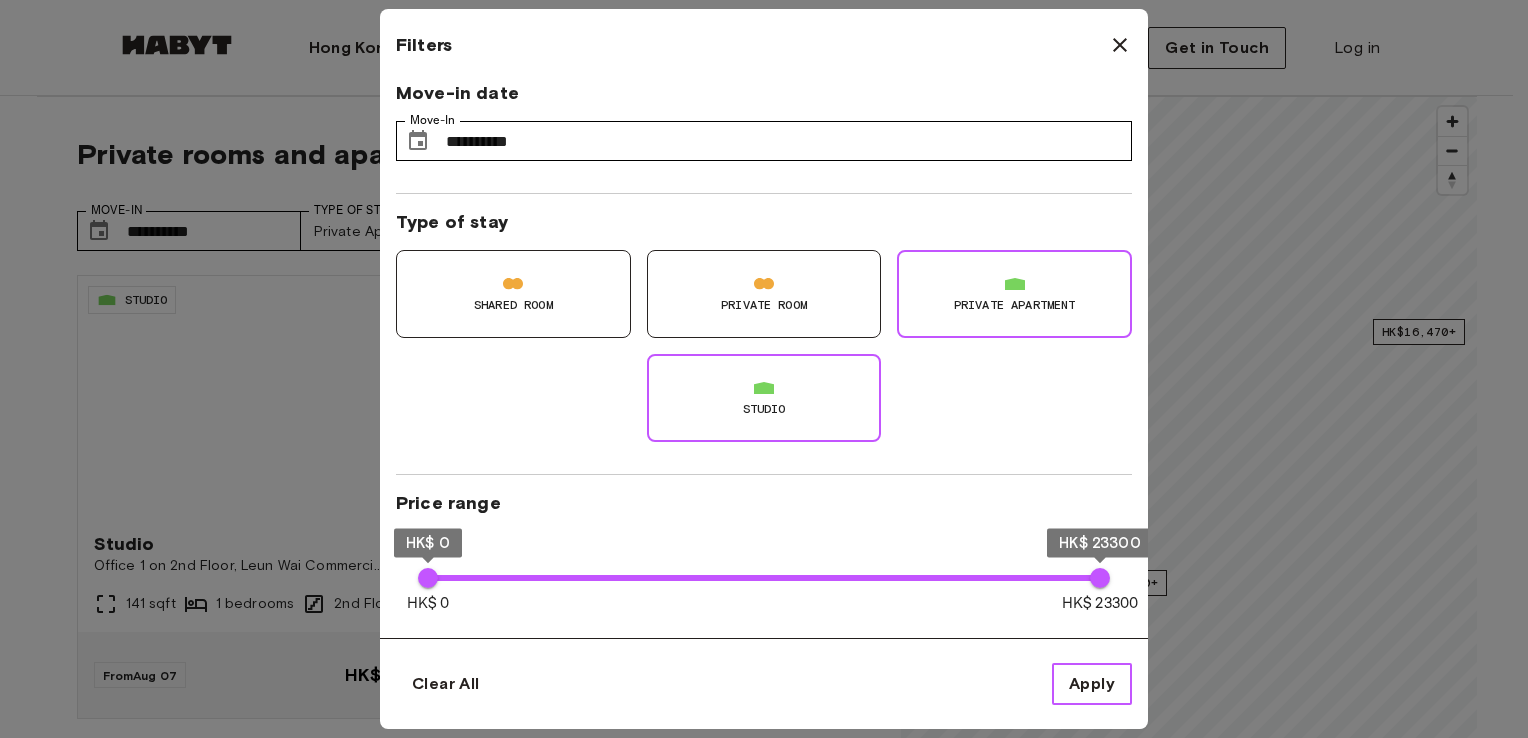 click on "Apply" at bounding box center [1092, 684] 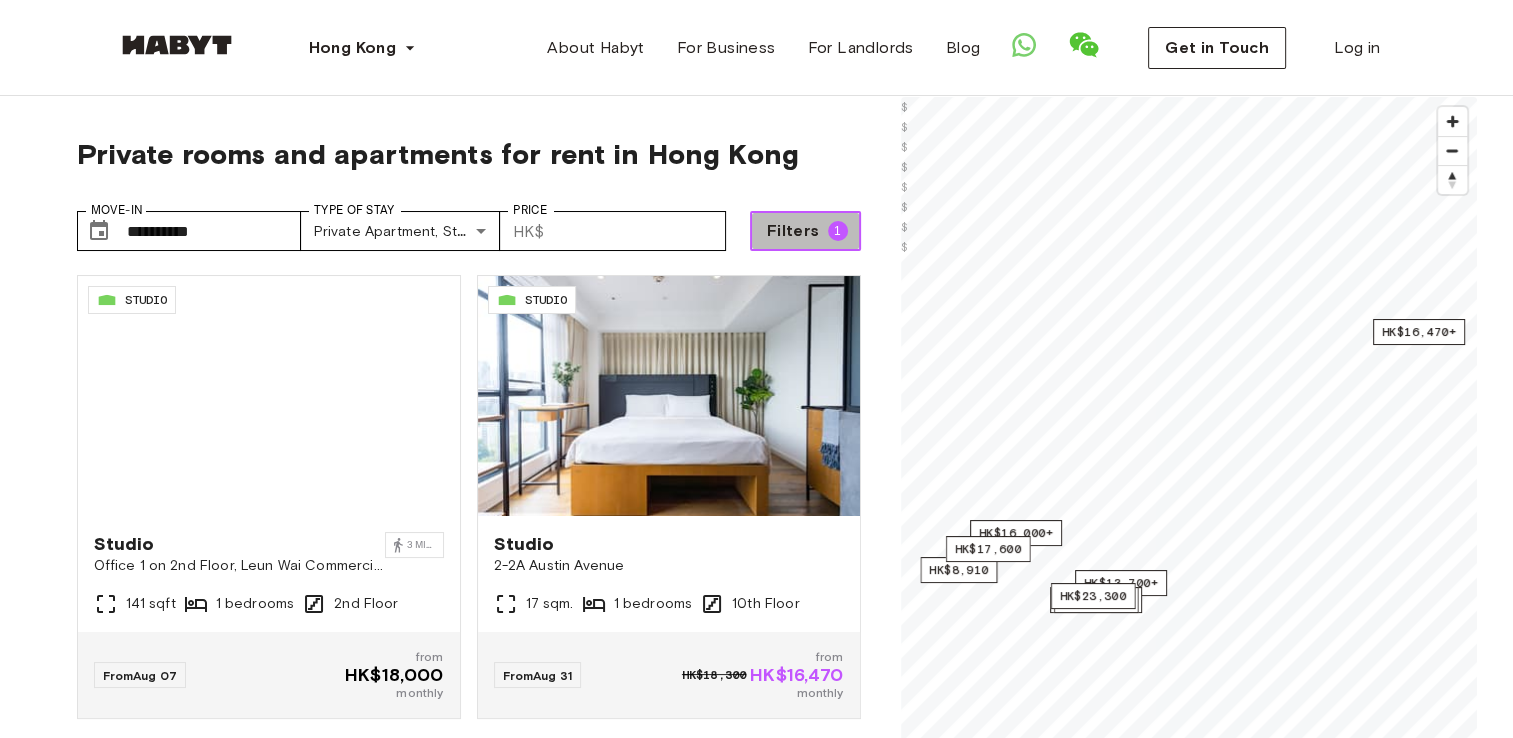 click on "1" at bounding box center (838, 231) 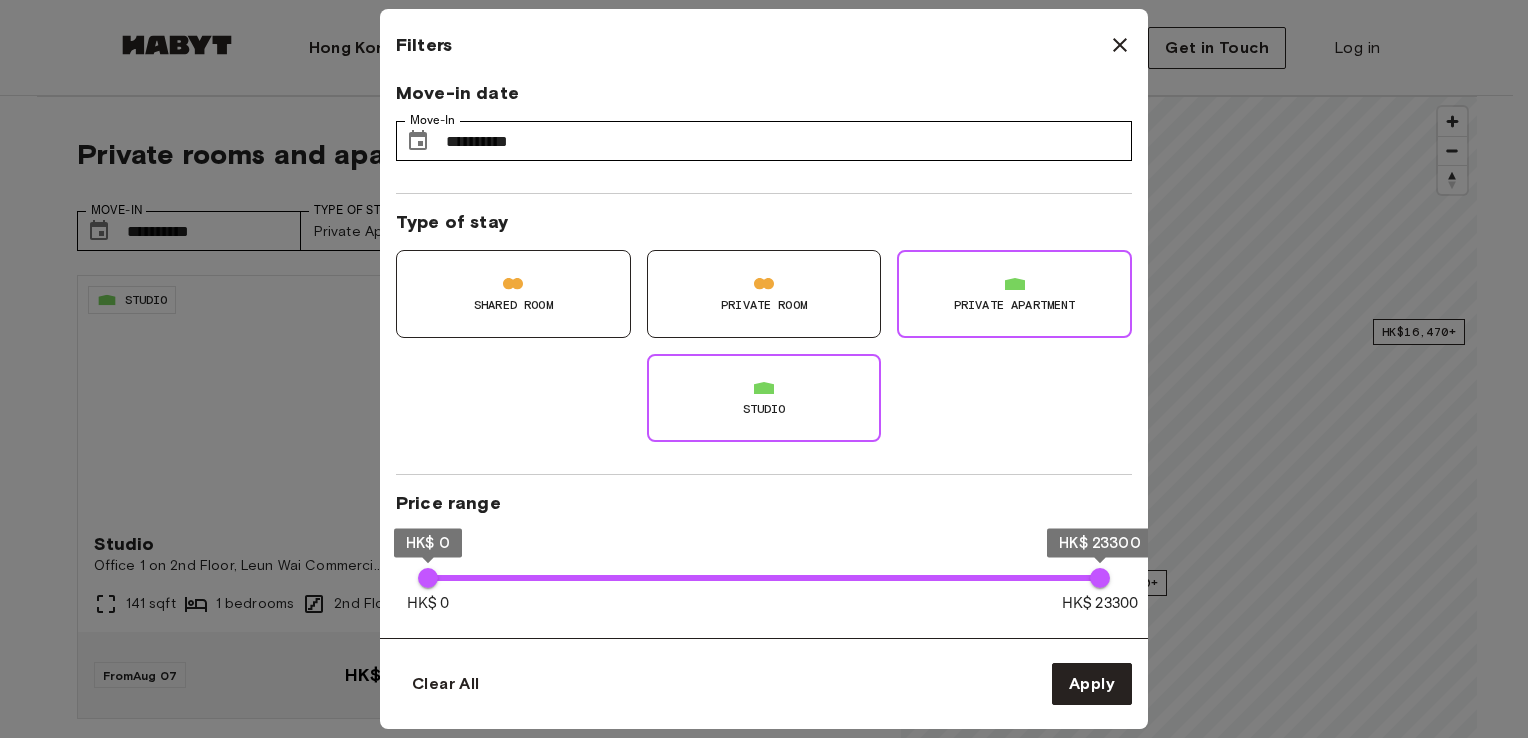 click 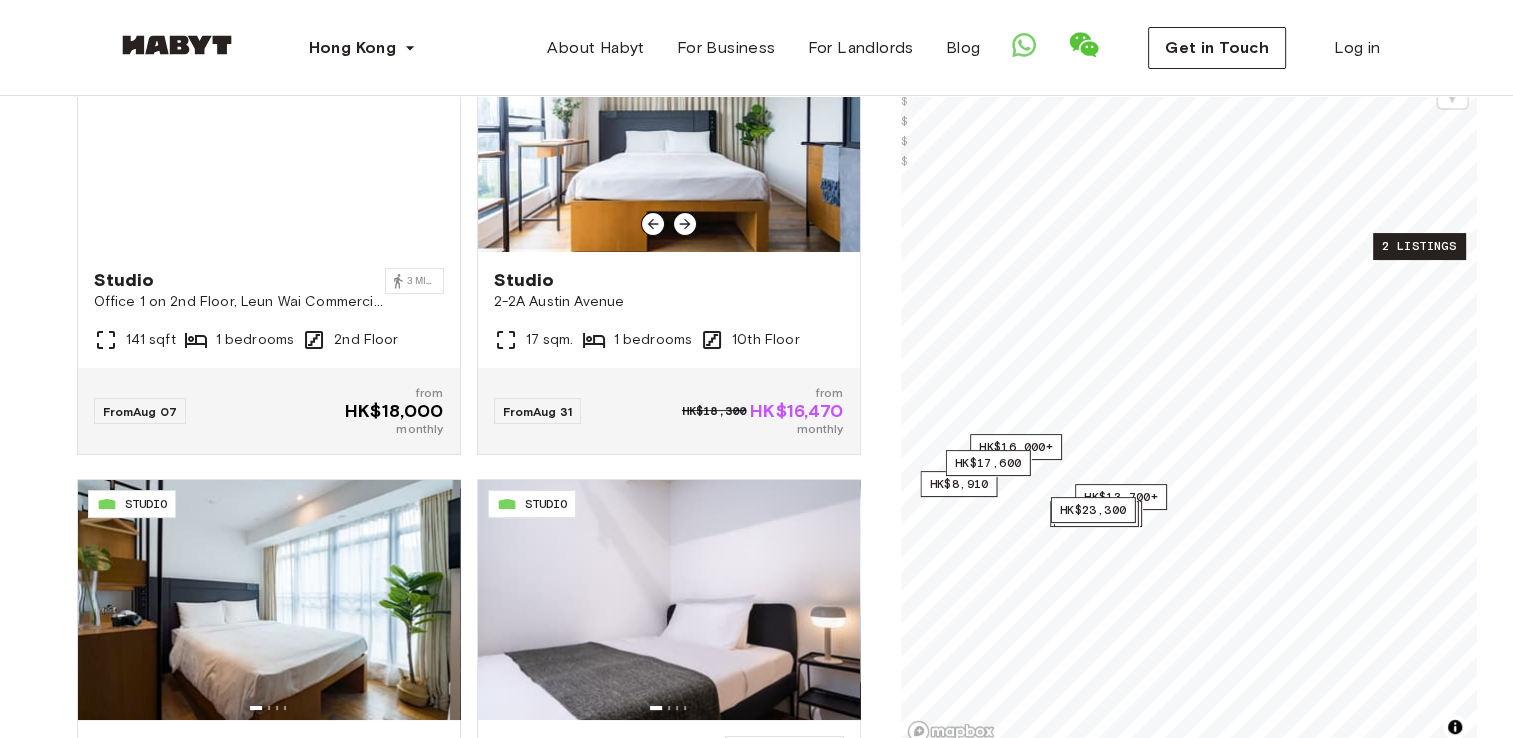 scroll, scrollTop: 300, scrollLeft: 0, axis: vertical 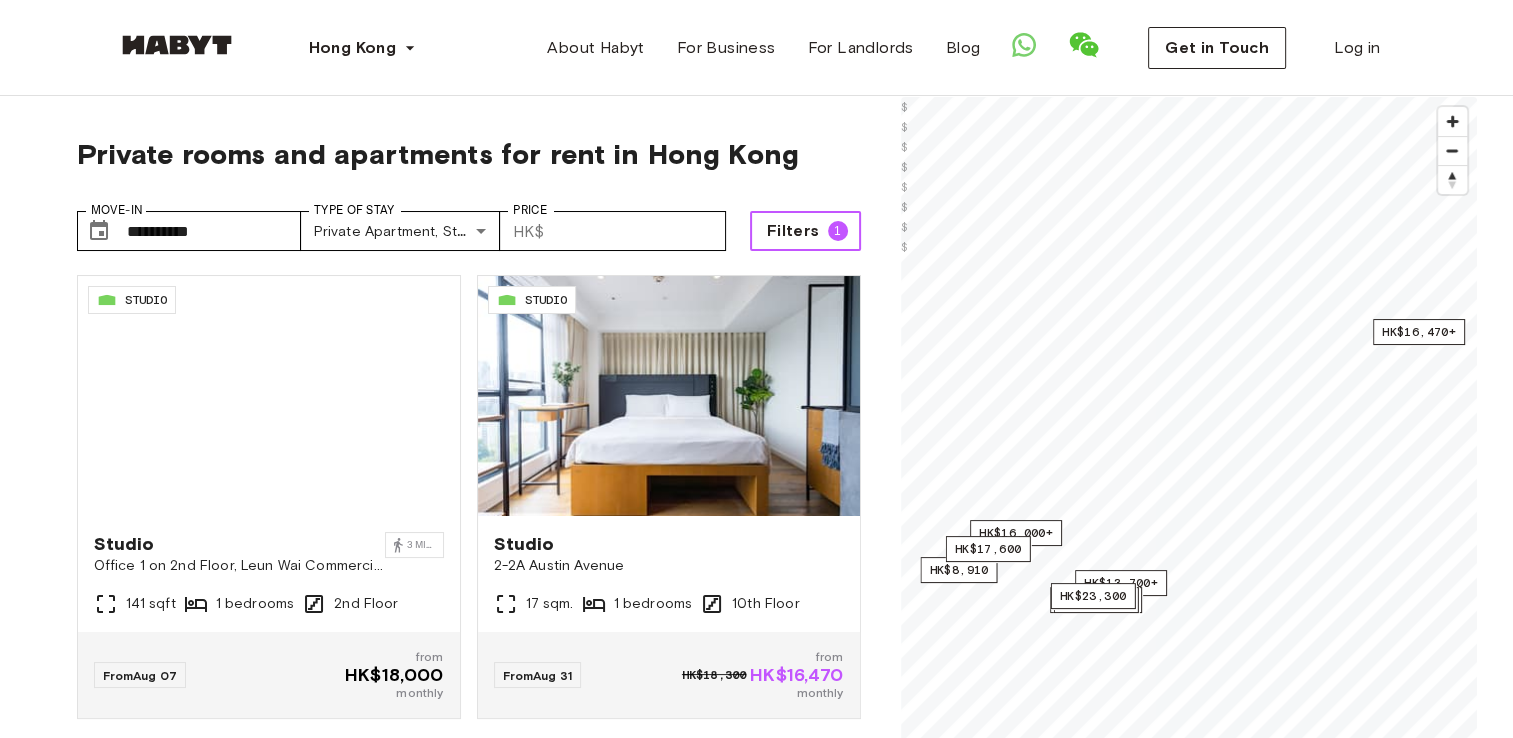 type 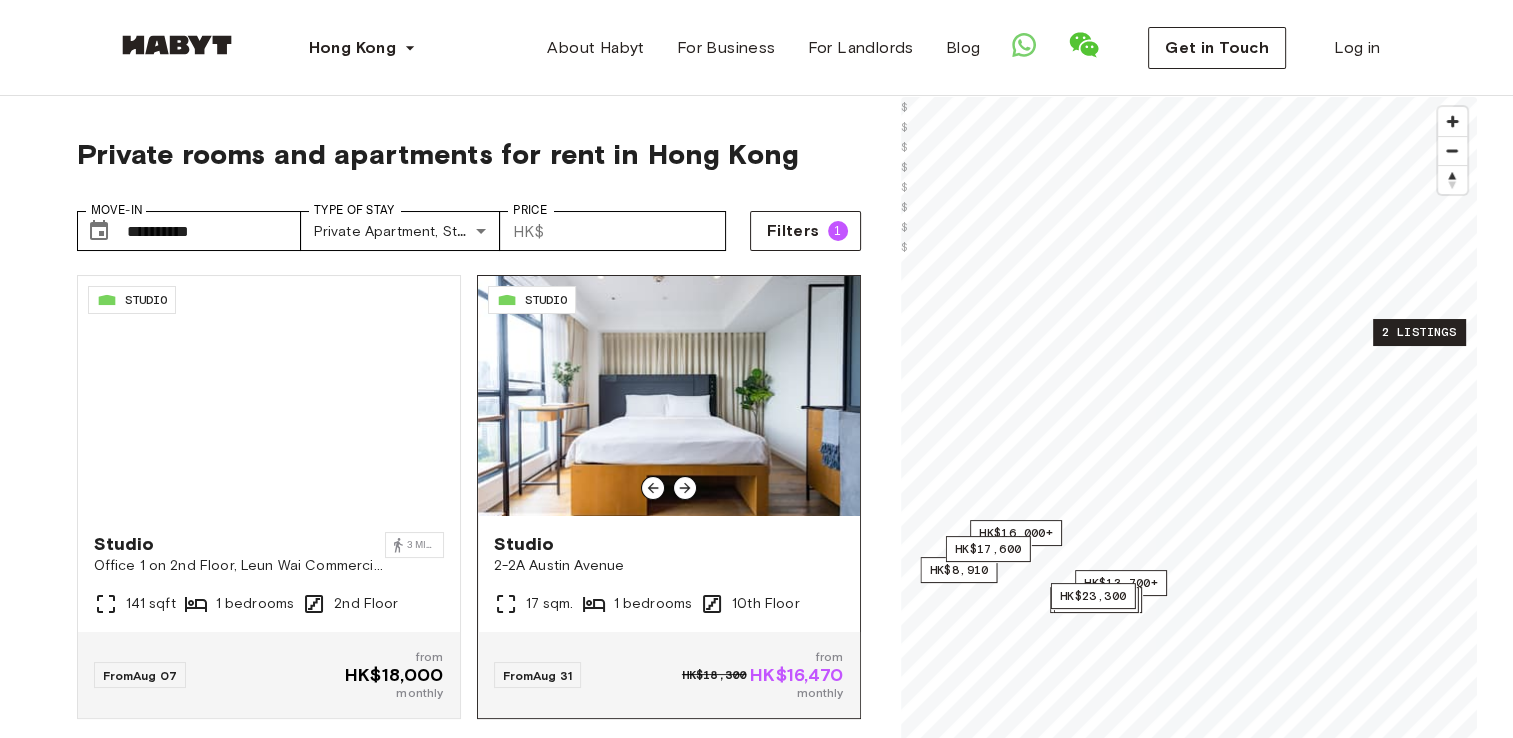 click at bounding box center [669, 396] 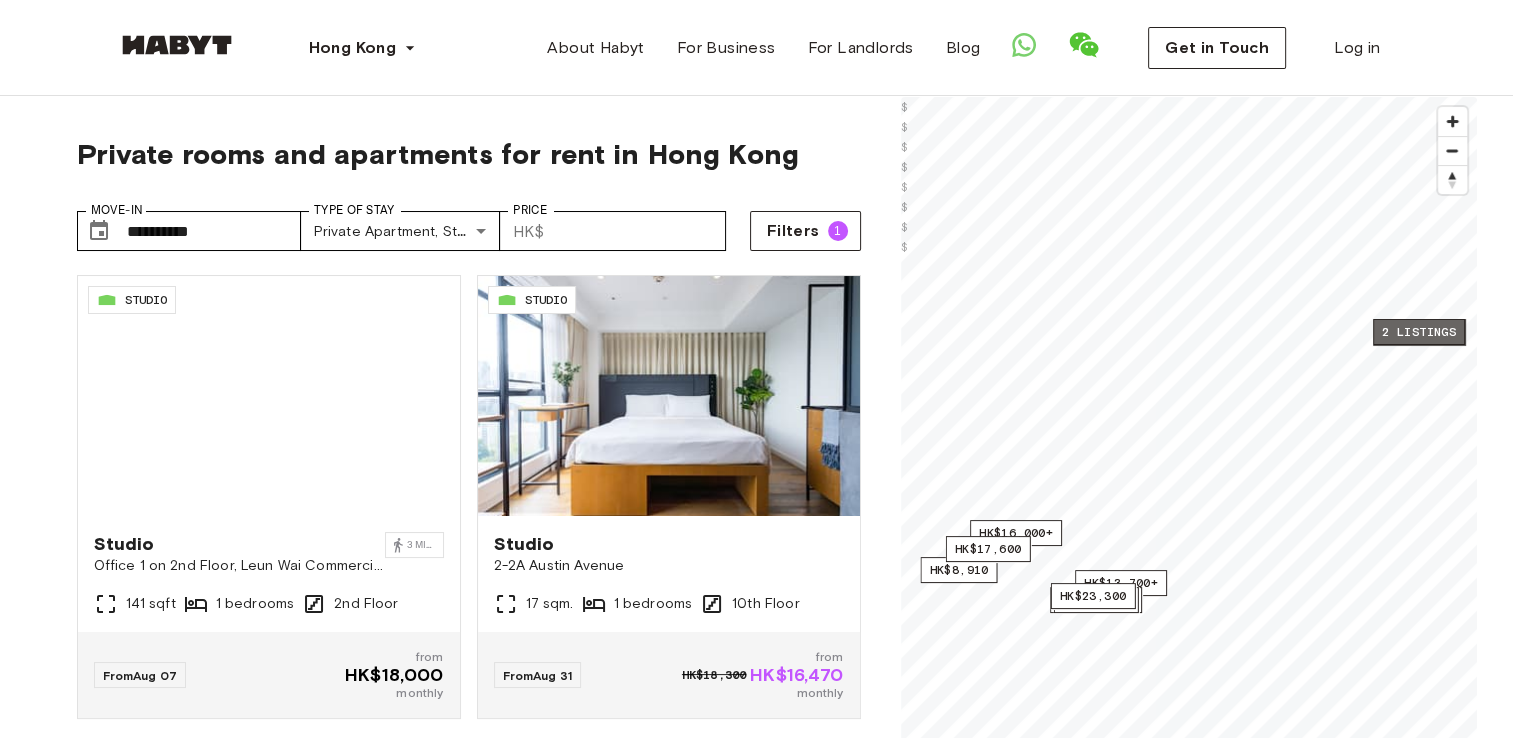 click on "2 listings" at bounding box center [1419, 332] 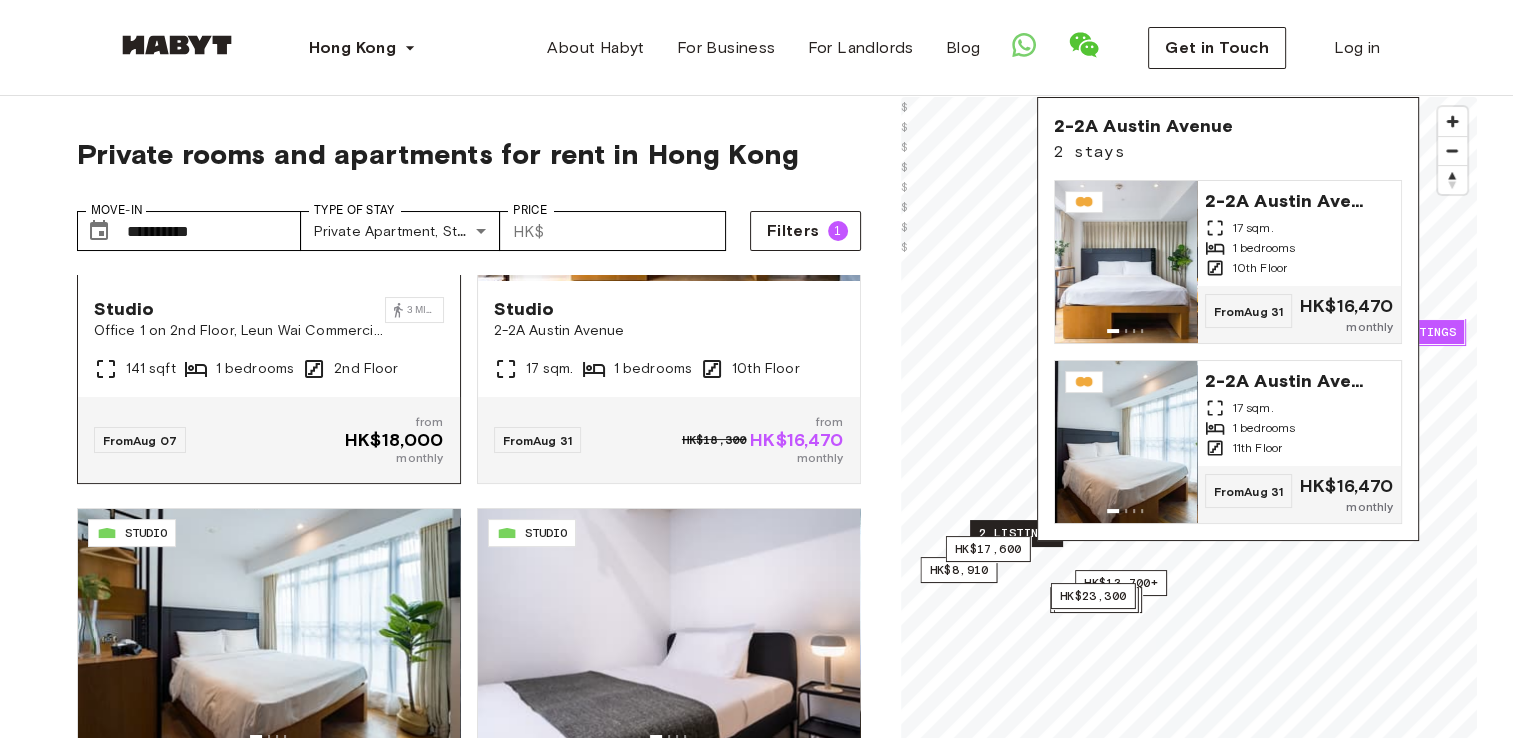 scroll, scrollTop: 236, scrollLeft: 0, axis: vertical 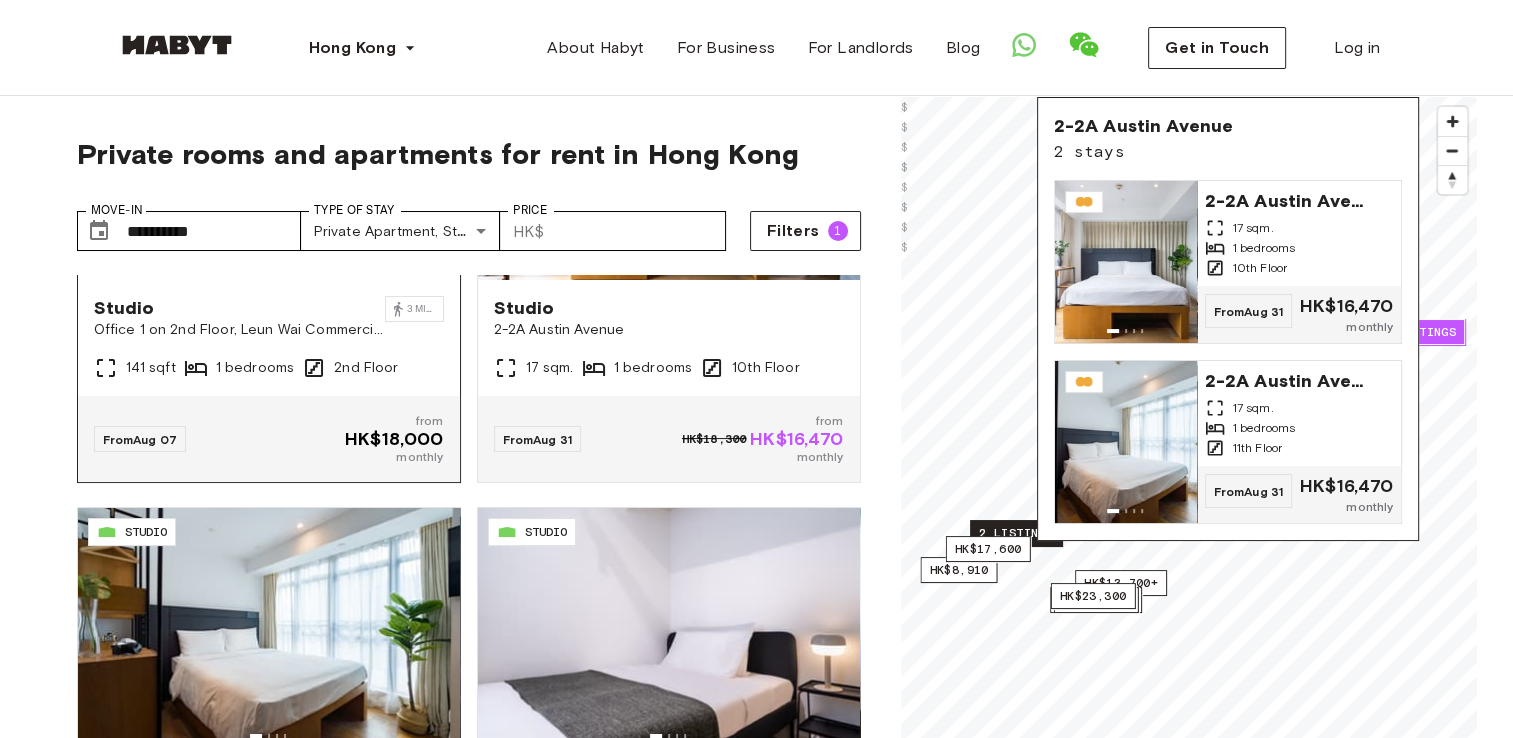 click on "Office 1 on 2nd Floor, Leun Wai Commercial Building, Nos 93, 95 and 97 Des Voeux Road West, Hong Kong" at bounding box center (240, 330) 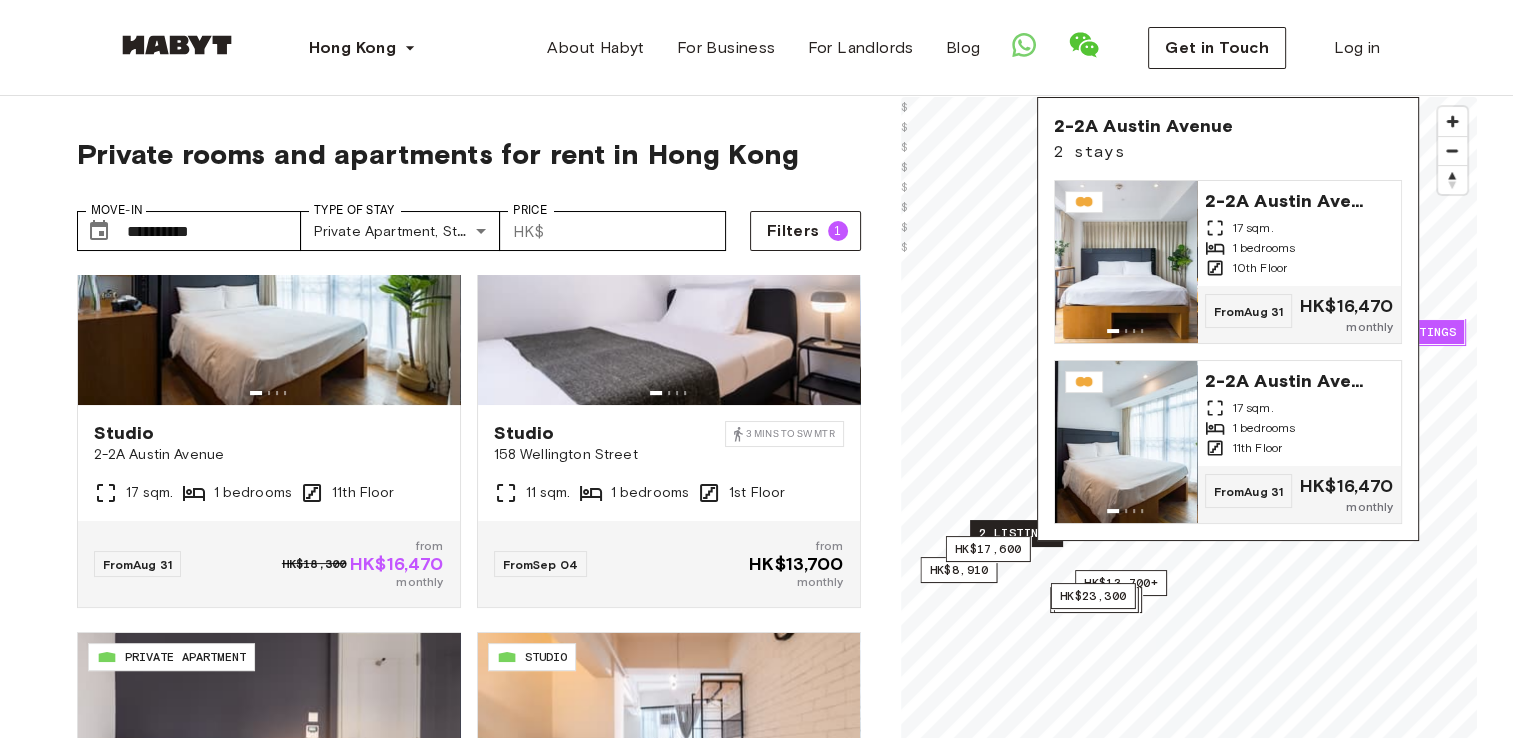 scroll, scrollTop: 596, scrollLeft: 0, axis: vertical 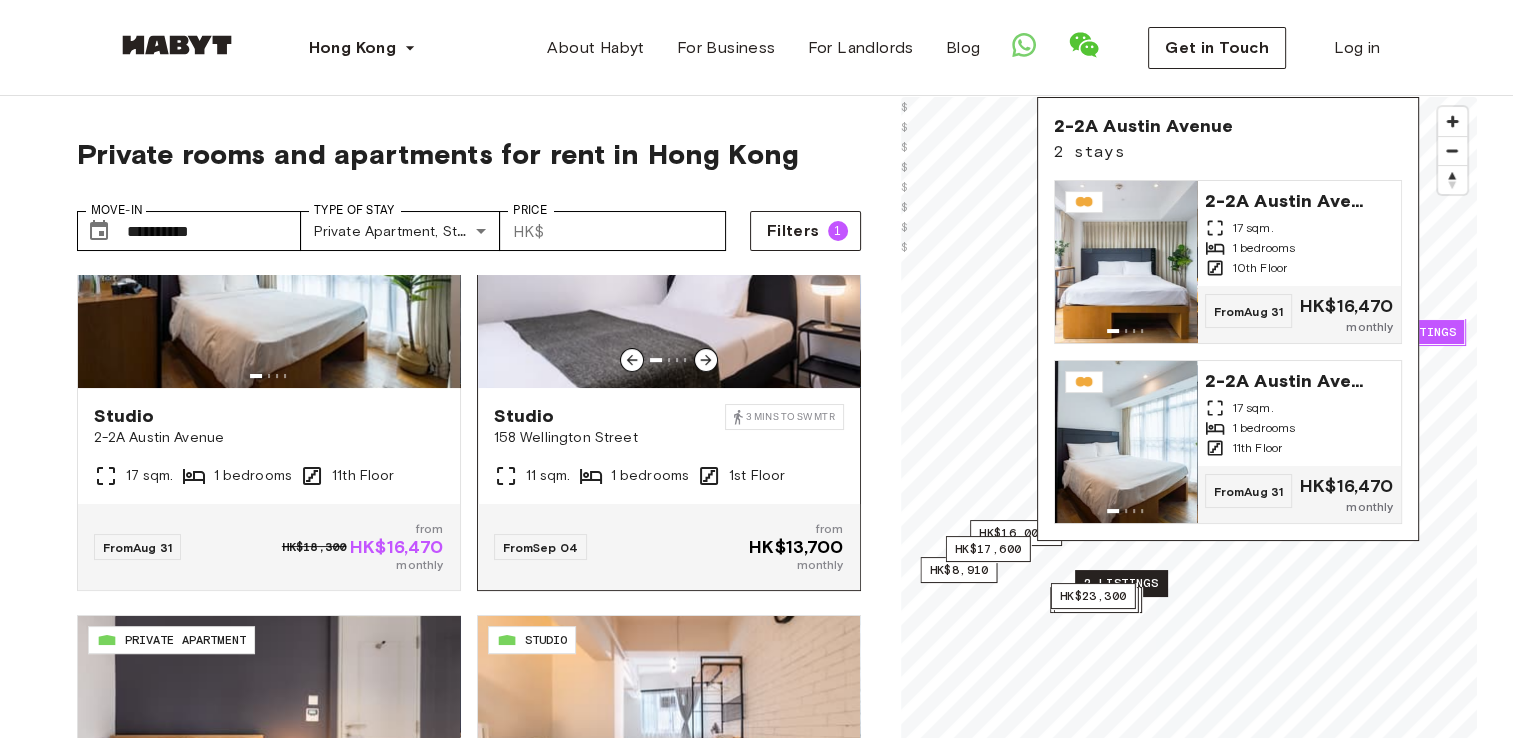 click at bounding box center (669, 268) 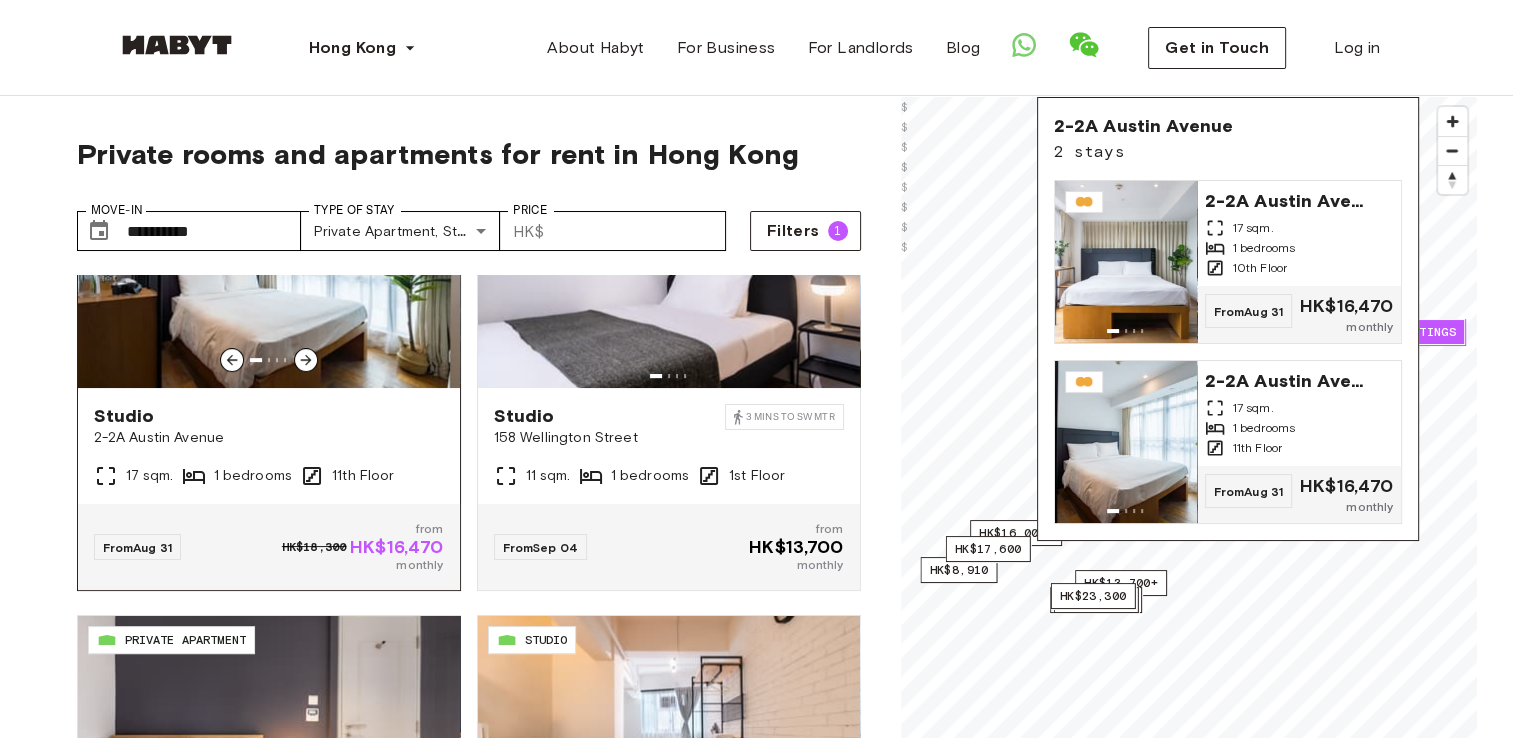 click on "Studio" at bounding box center [269, 416] 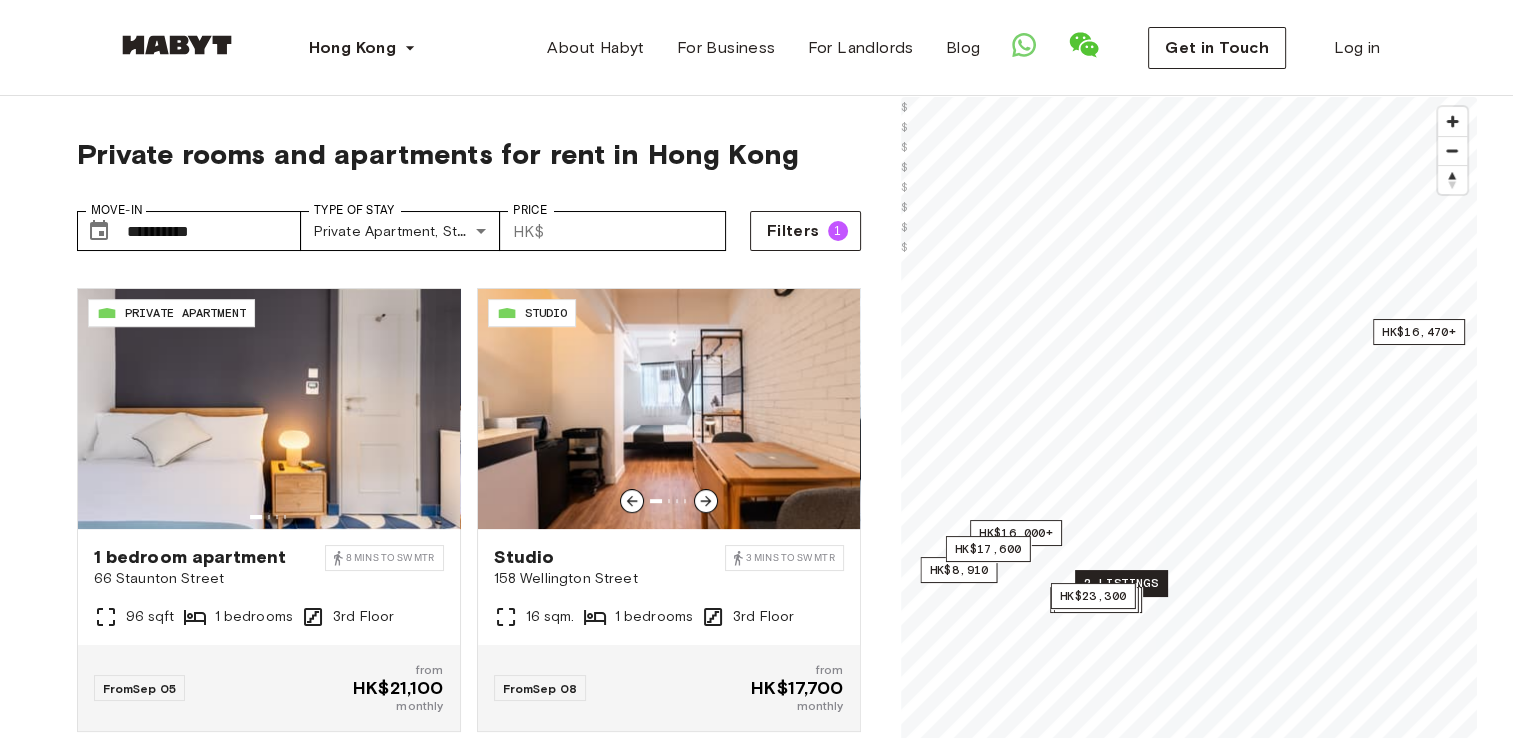 scroll, scrollTop: 1036, scrollLeft: 0, axis: vertical 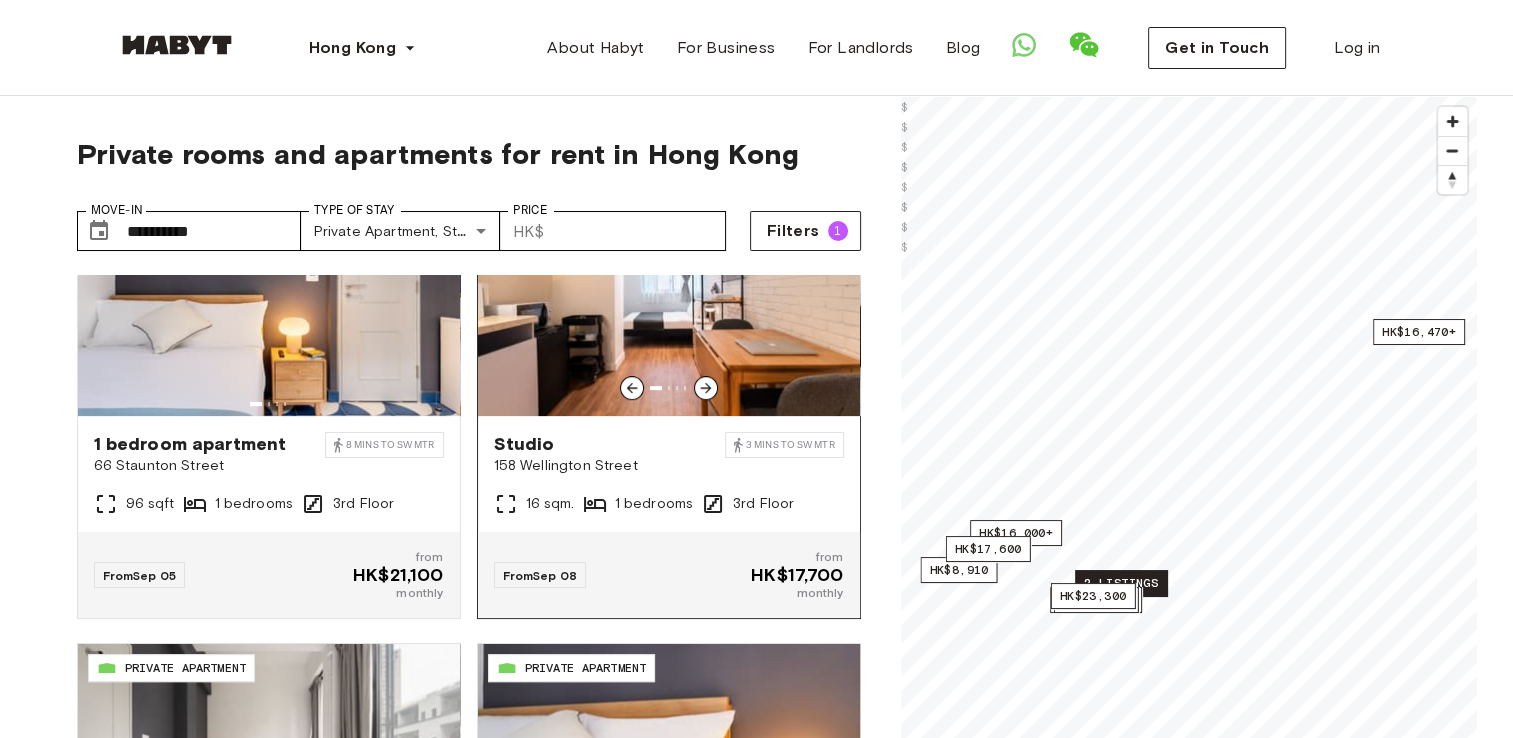 click at bounding box center [669, 296] 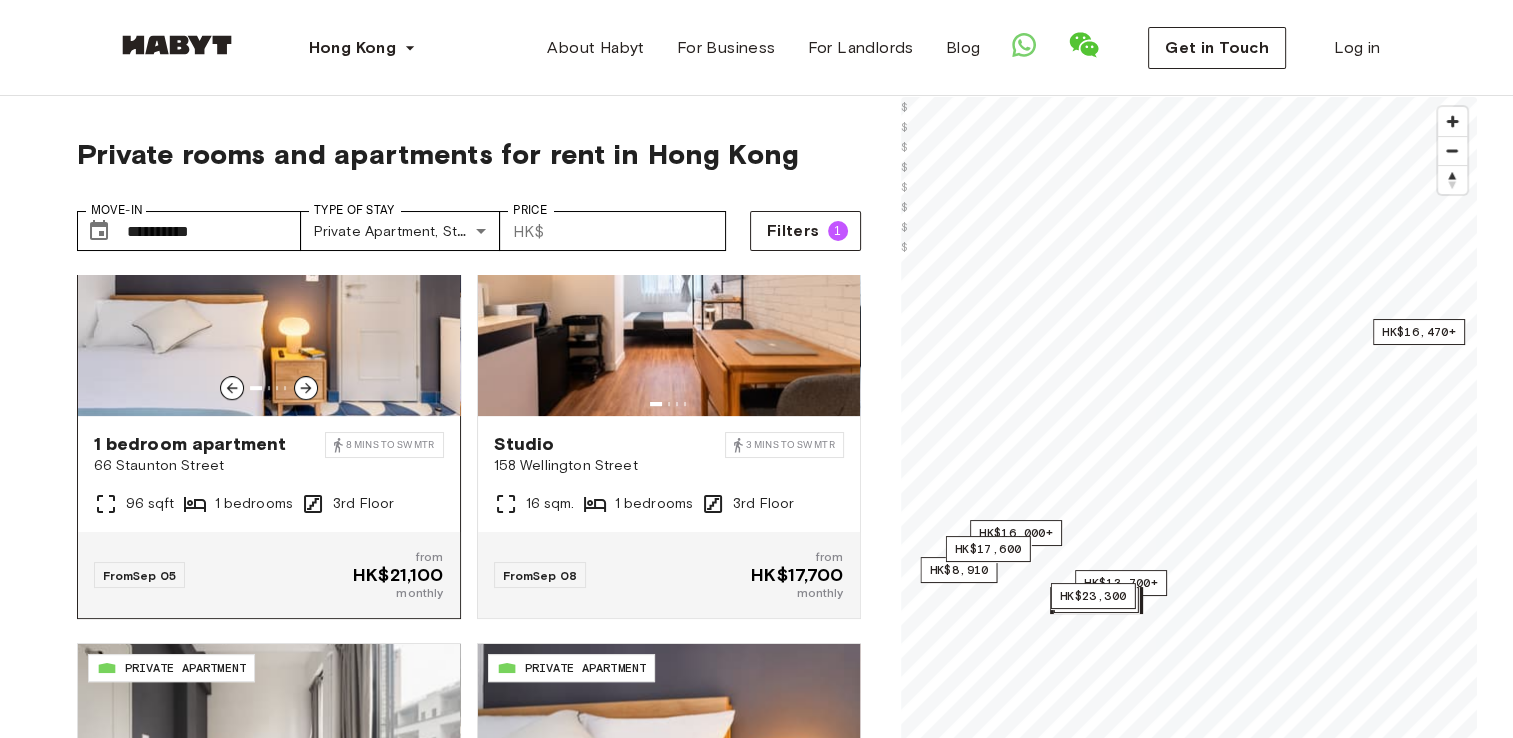 click at bounding box center [269, 296] 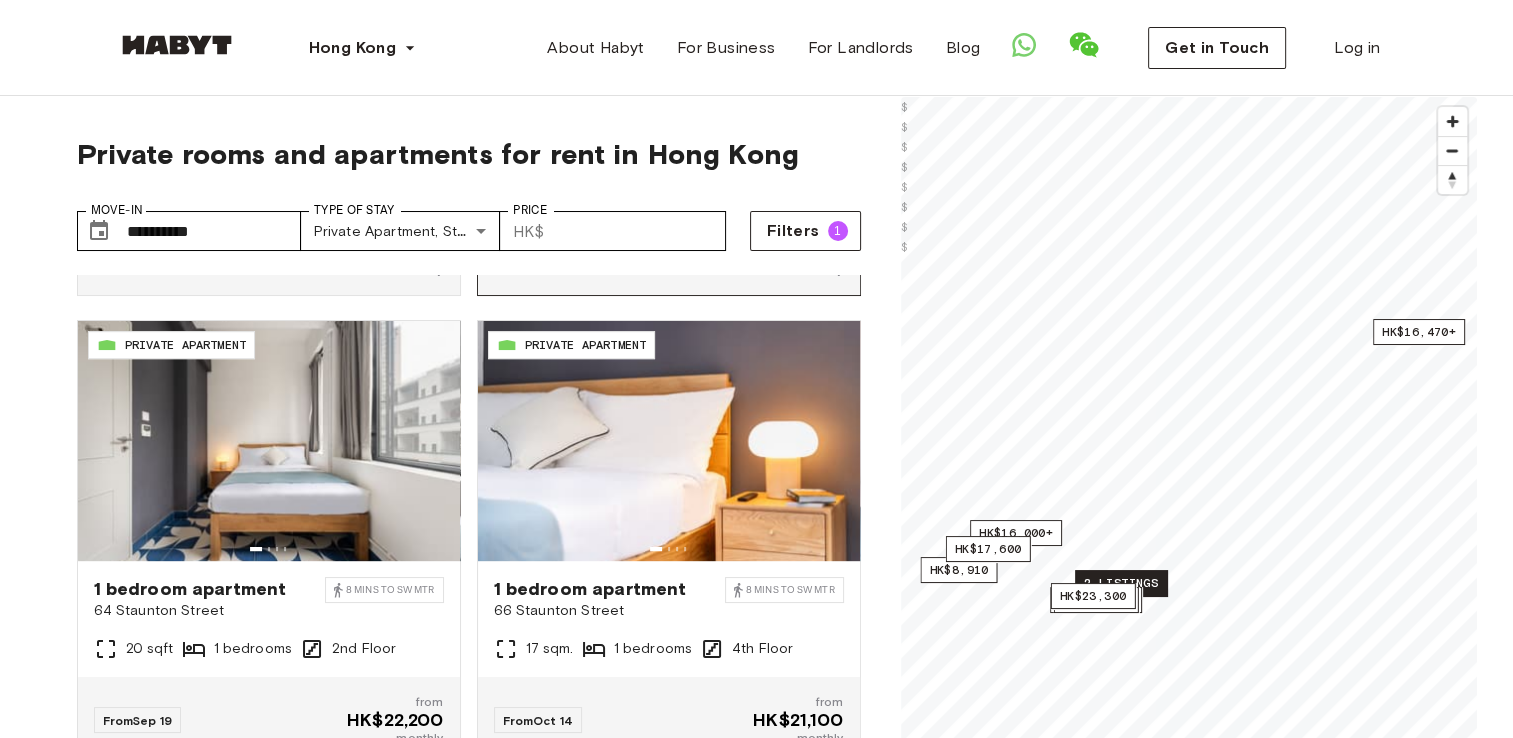 scroll, scrollTop: 1365, scrollLeft: 0, axis: vertical 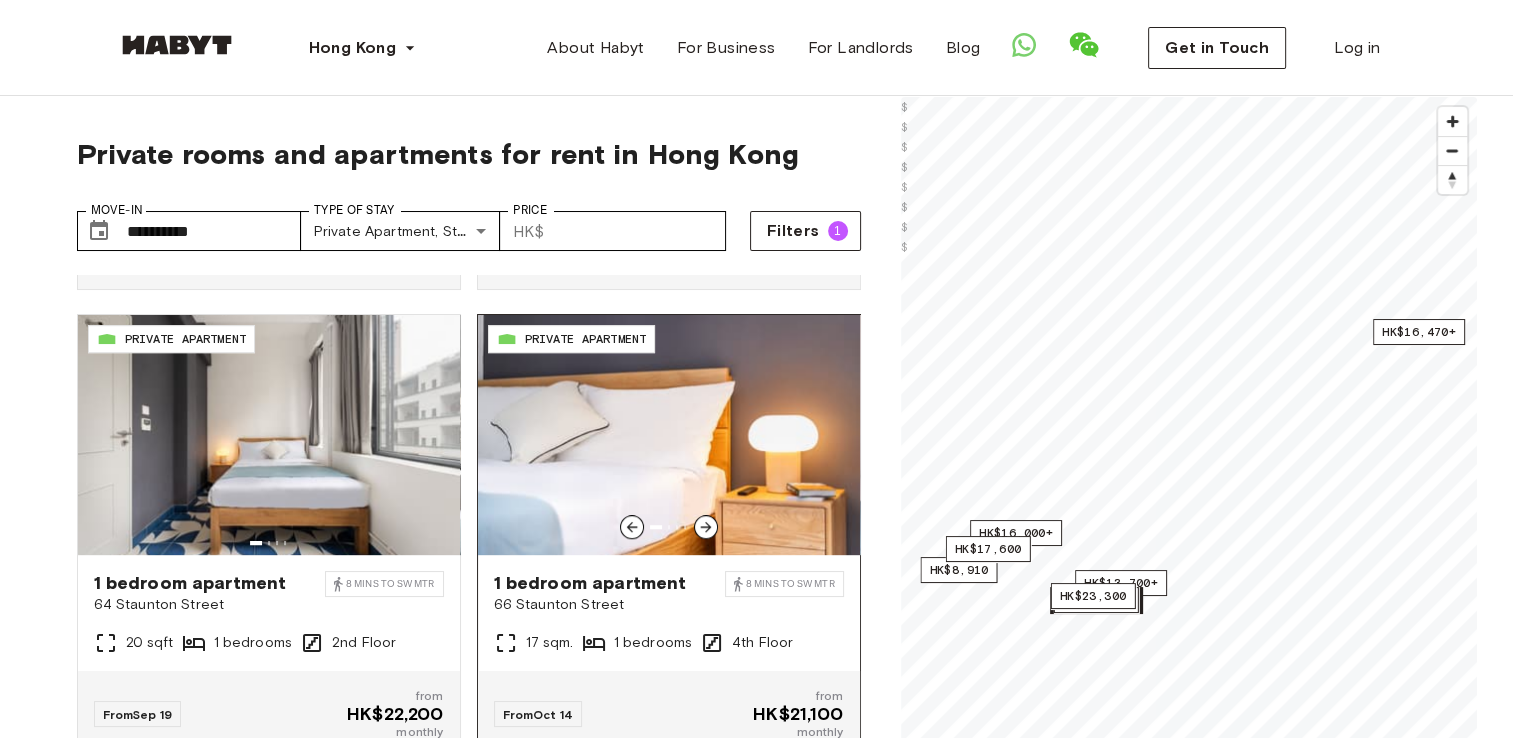 click at bounding box center [669, 435] 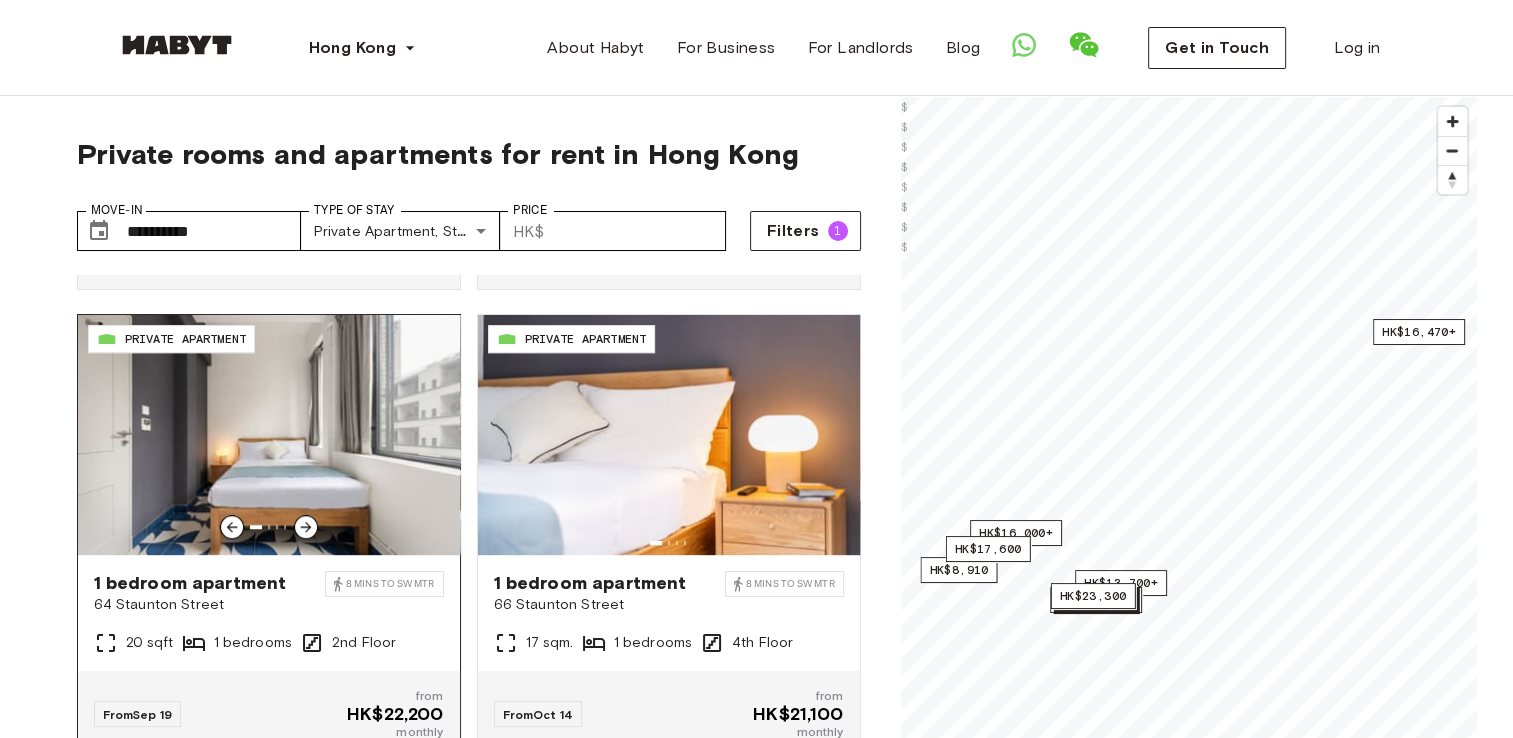 click at bounding box center [269, 435] 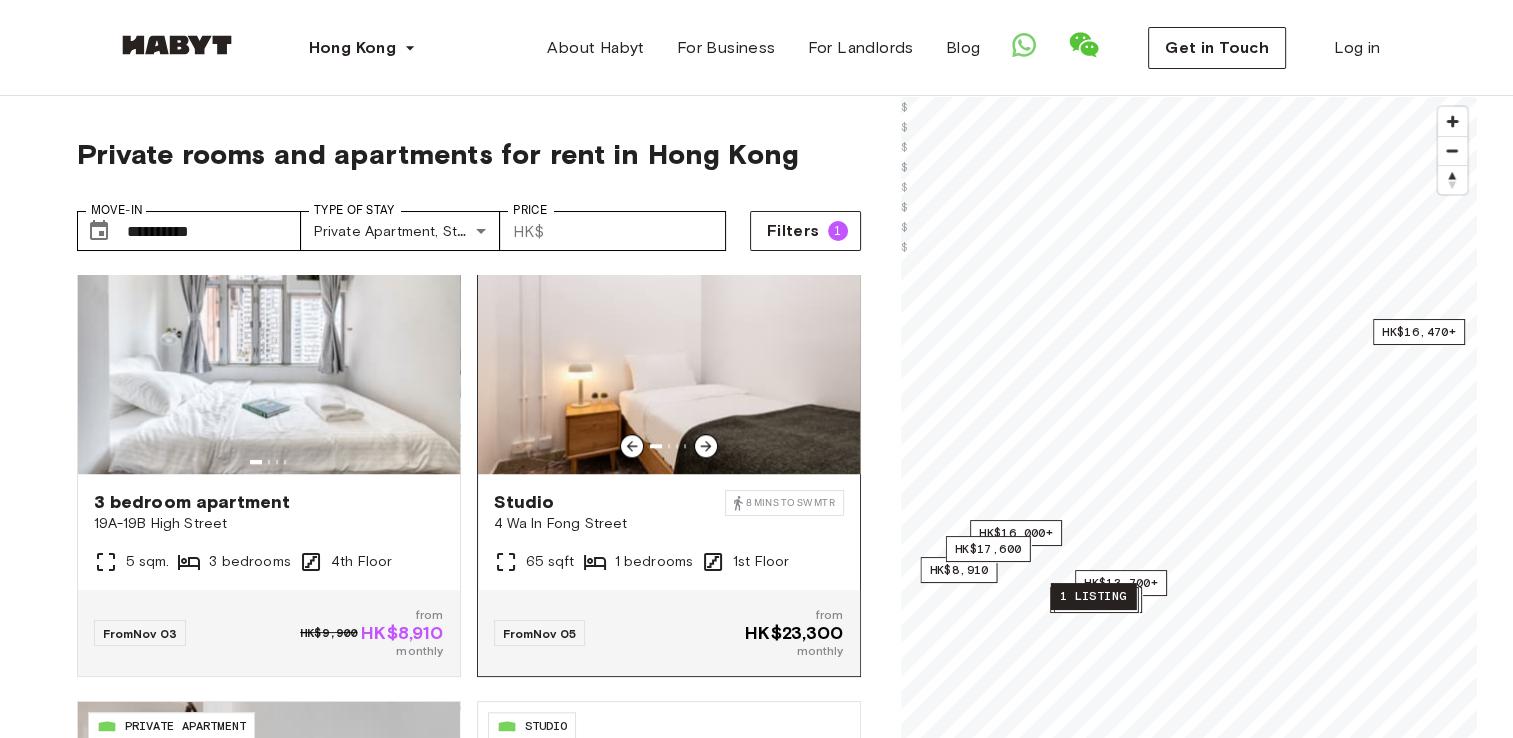 scroll, scrollTop: 1916, scrollLeft: 0, axis: vertical 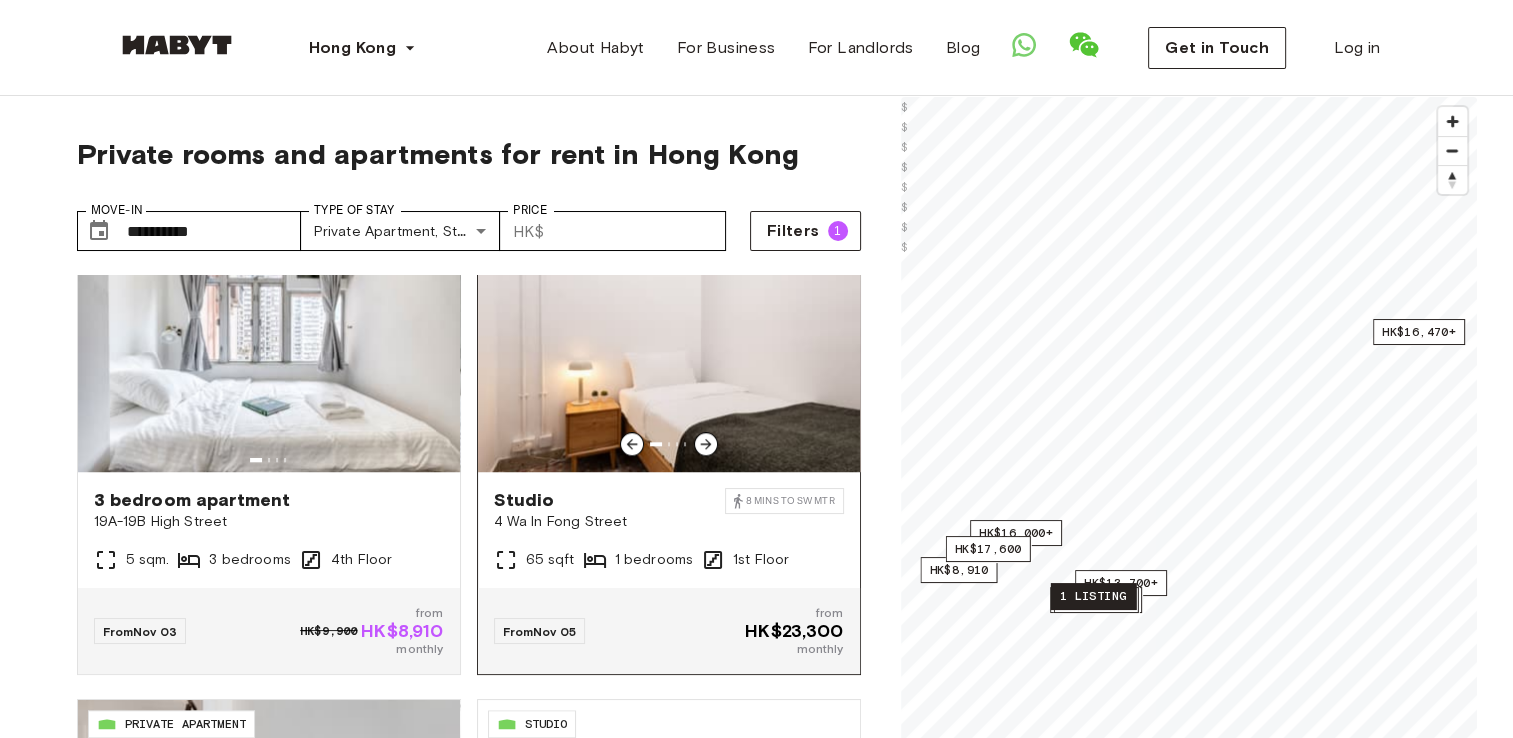 click at bounding box center (669, 352) 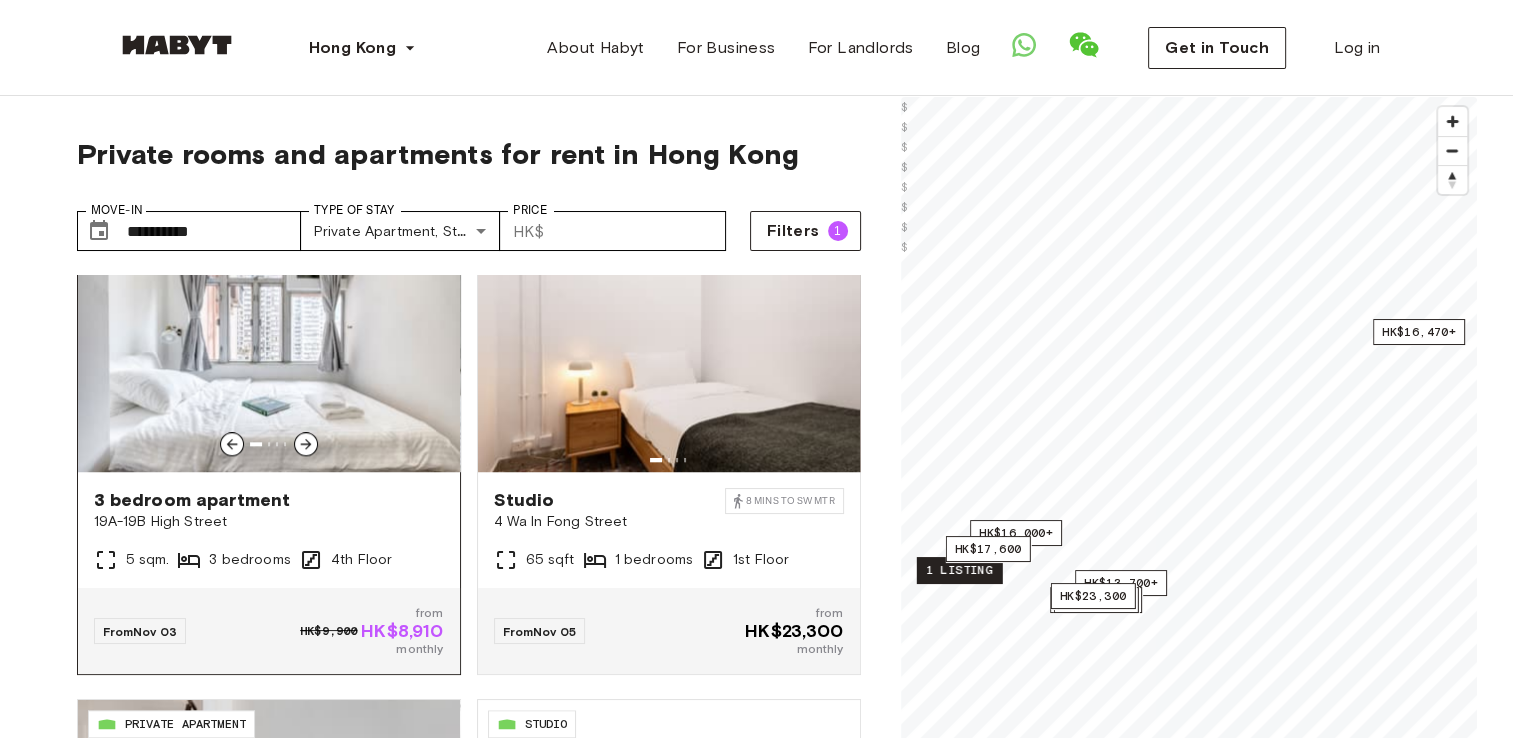 click at bounding box center [269, 352] 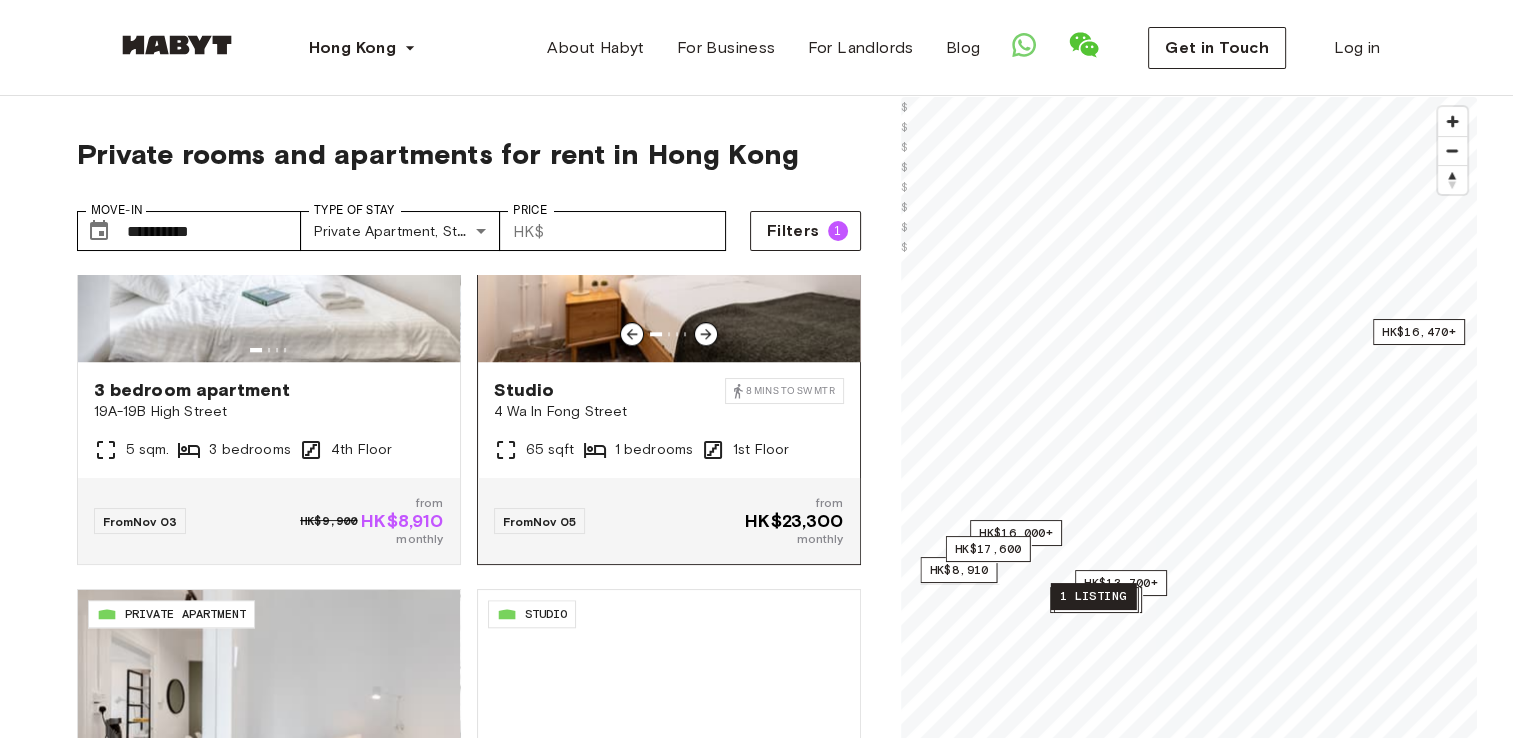 scroll, scrollTop: 2098, scrollLeft: 0, axis: vertical 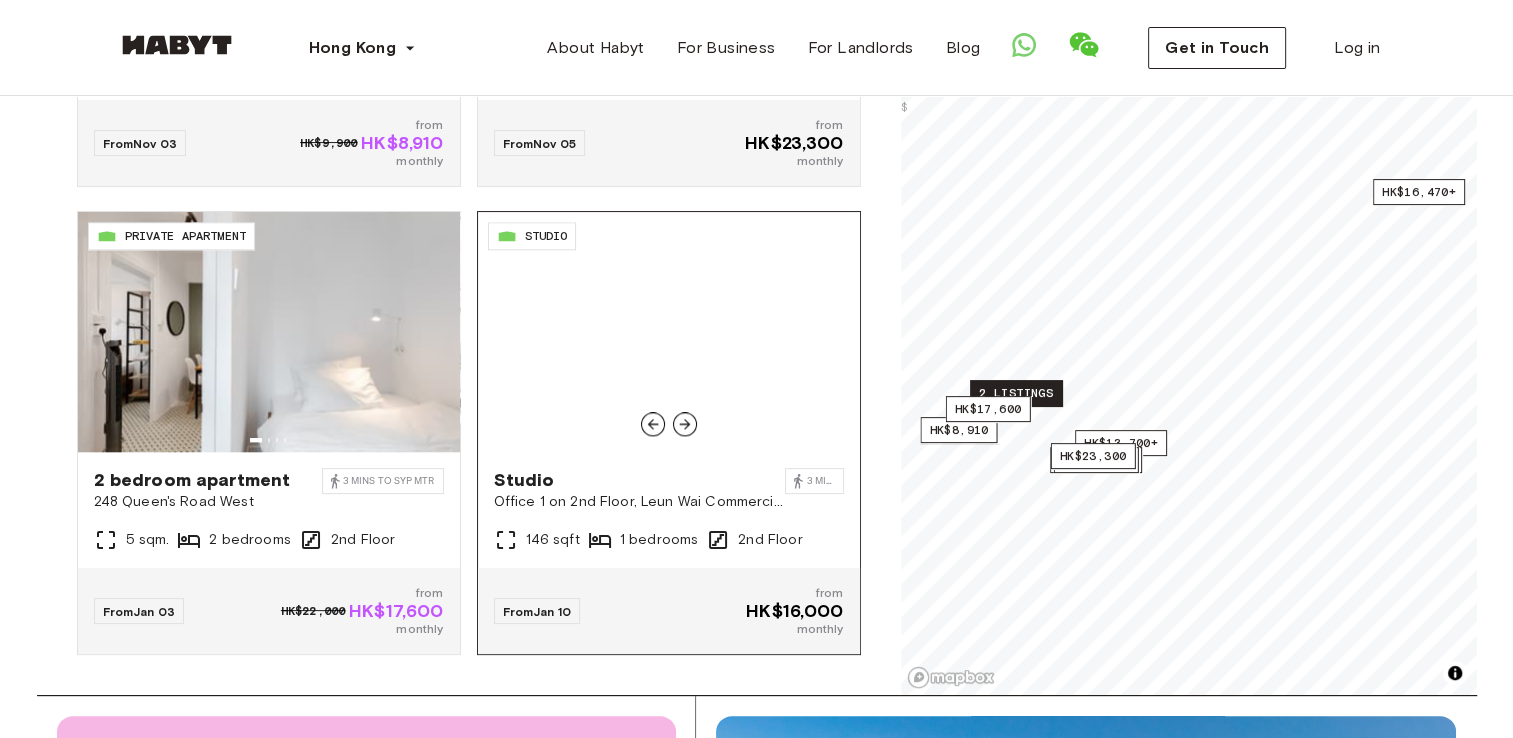 click at bounding box center (669, 332) 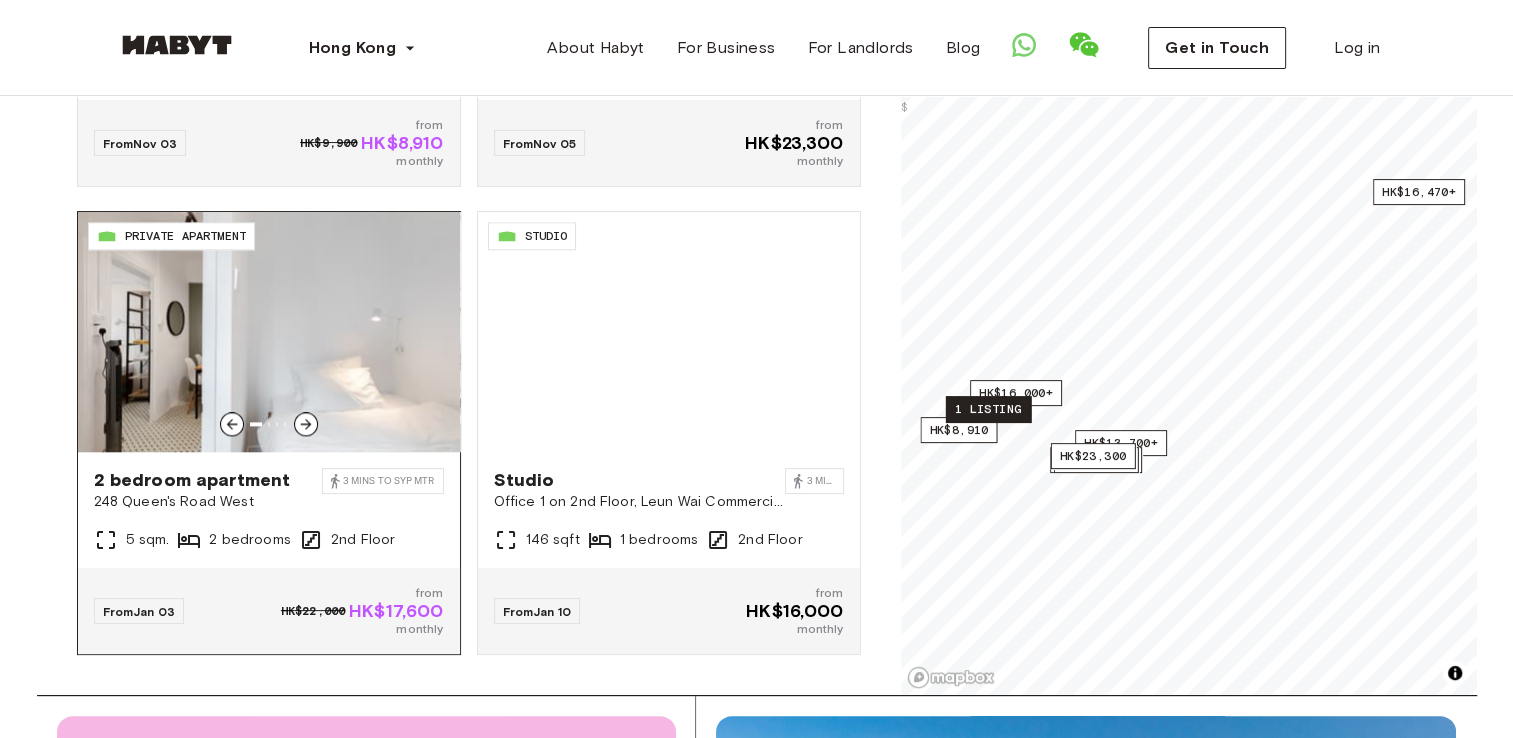 click at bounding box center (269, 332) 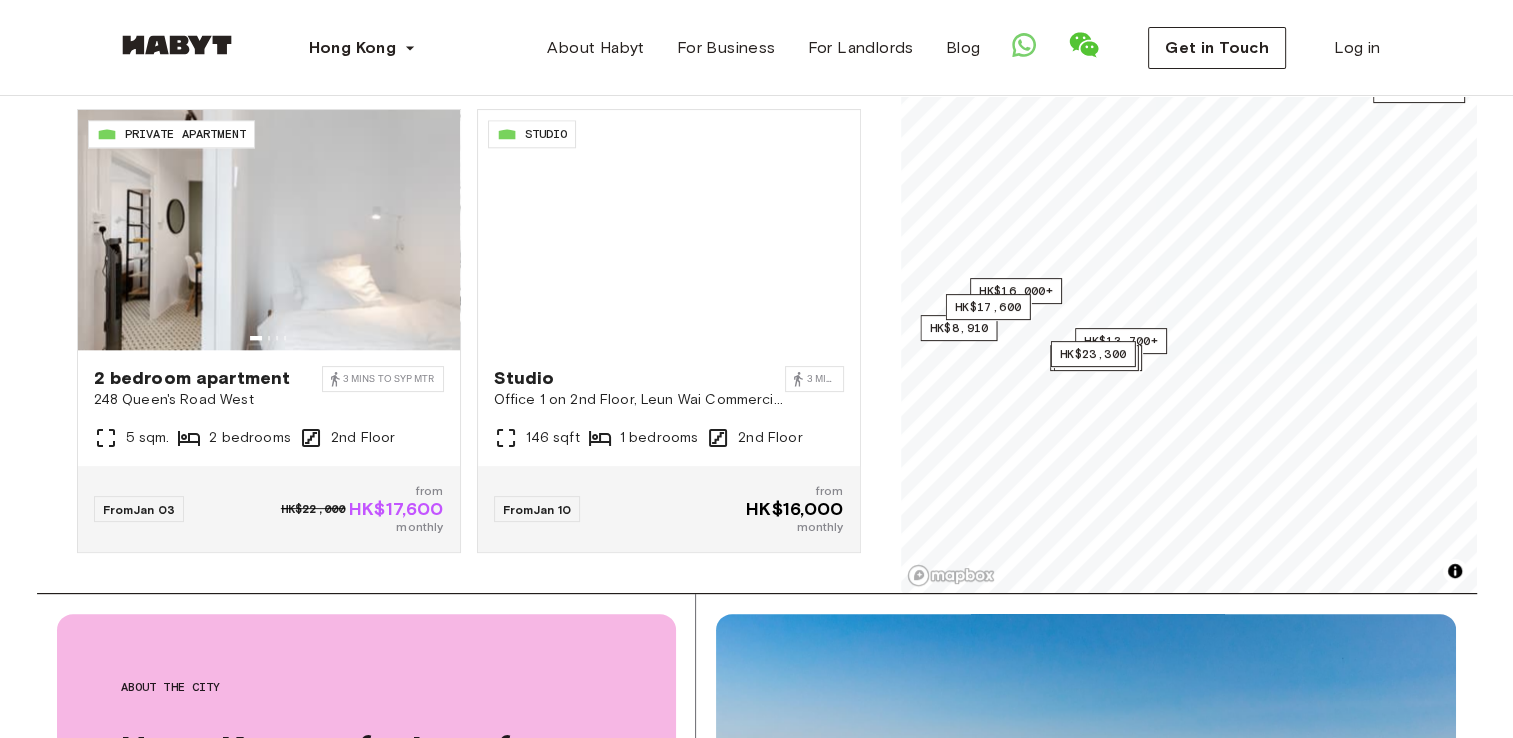 scroll, scrollTop: 418, scrollLeft: 0, axis: vertical 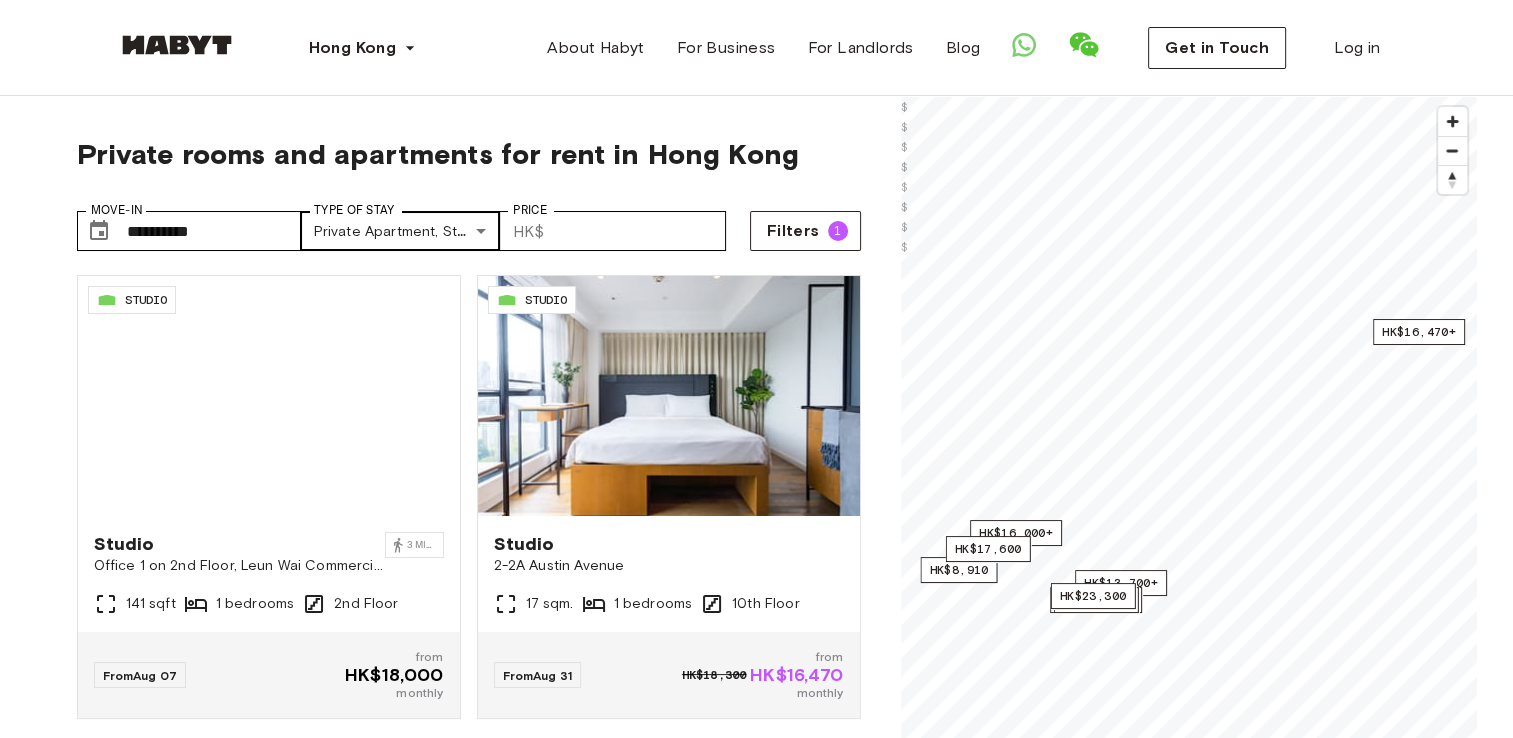 click on "**********" at bounding box center (756, 2334) 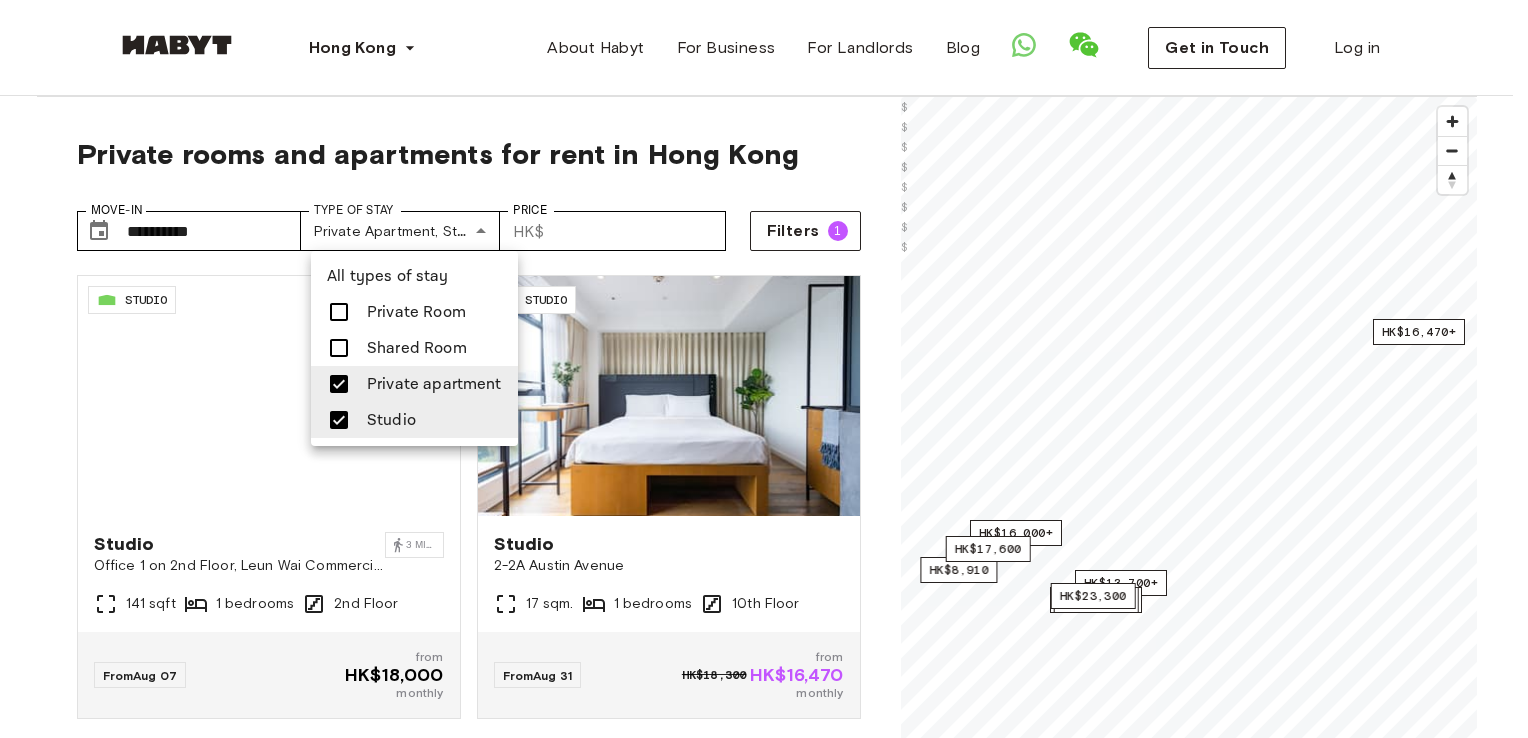 click on "Studio" at bounding box center [391, 420] 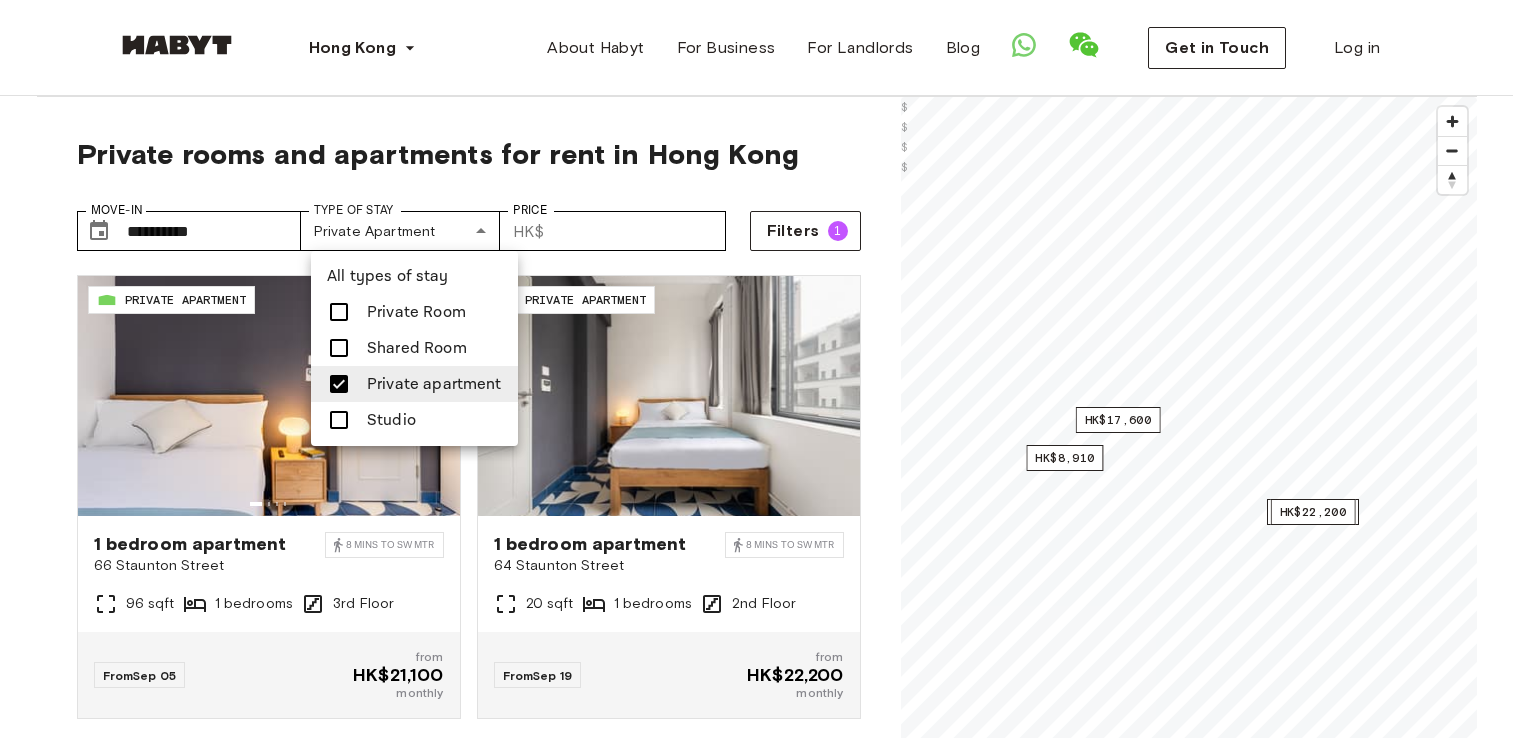 type 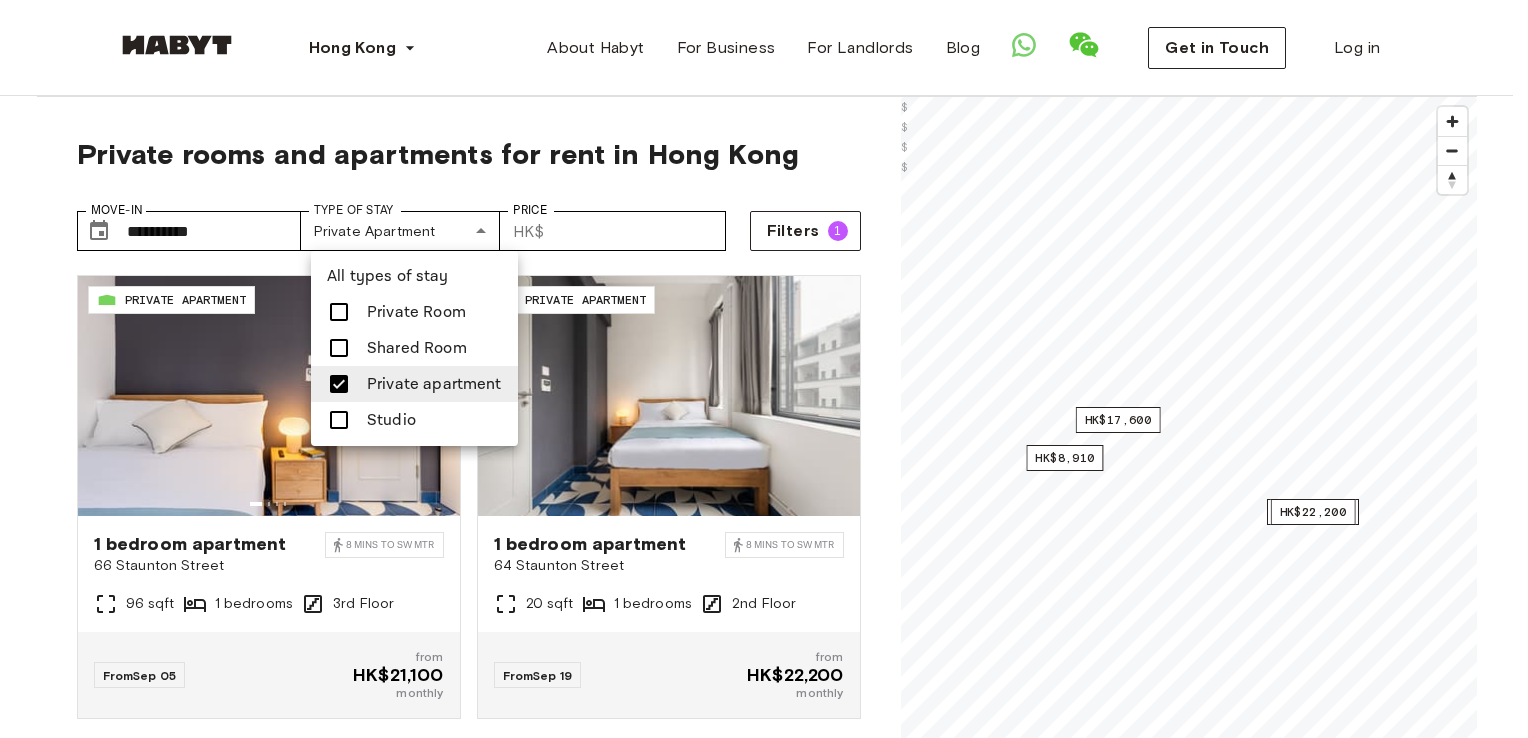 click at bounding box center [764, 369] 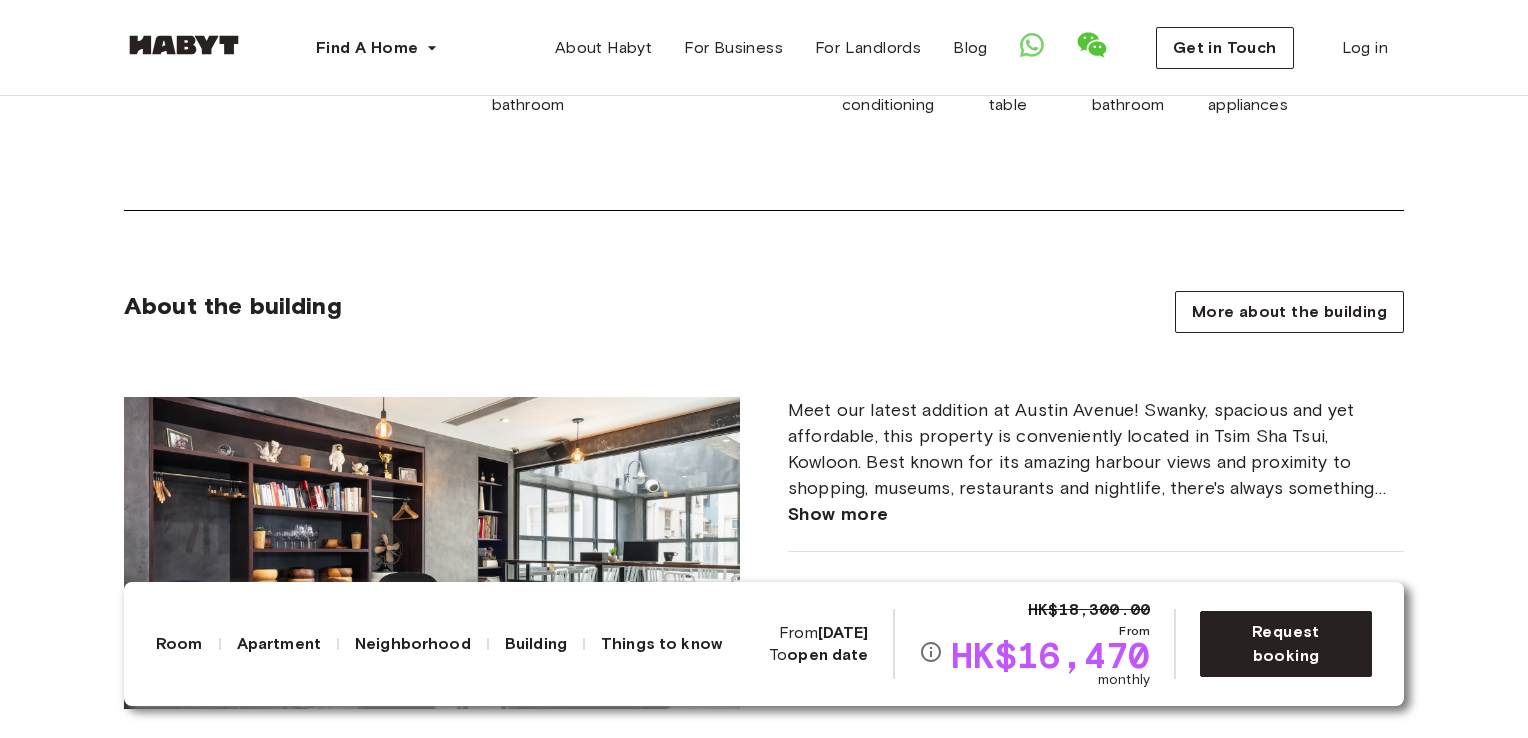 scroll, scrollTop: 1008, scrollLeft: 0, axis: vertical 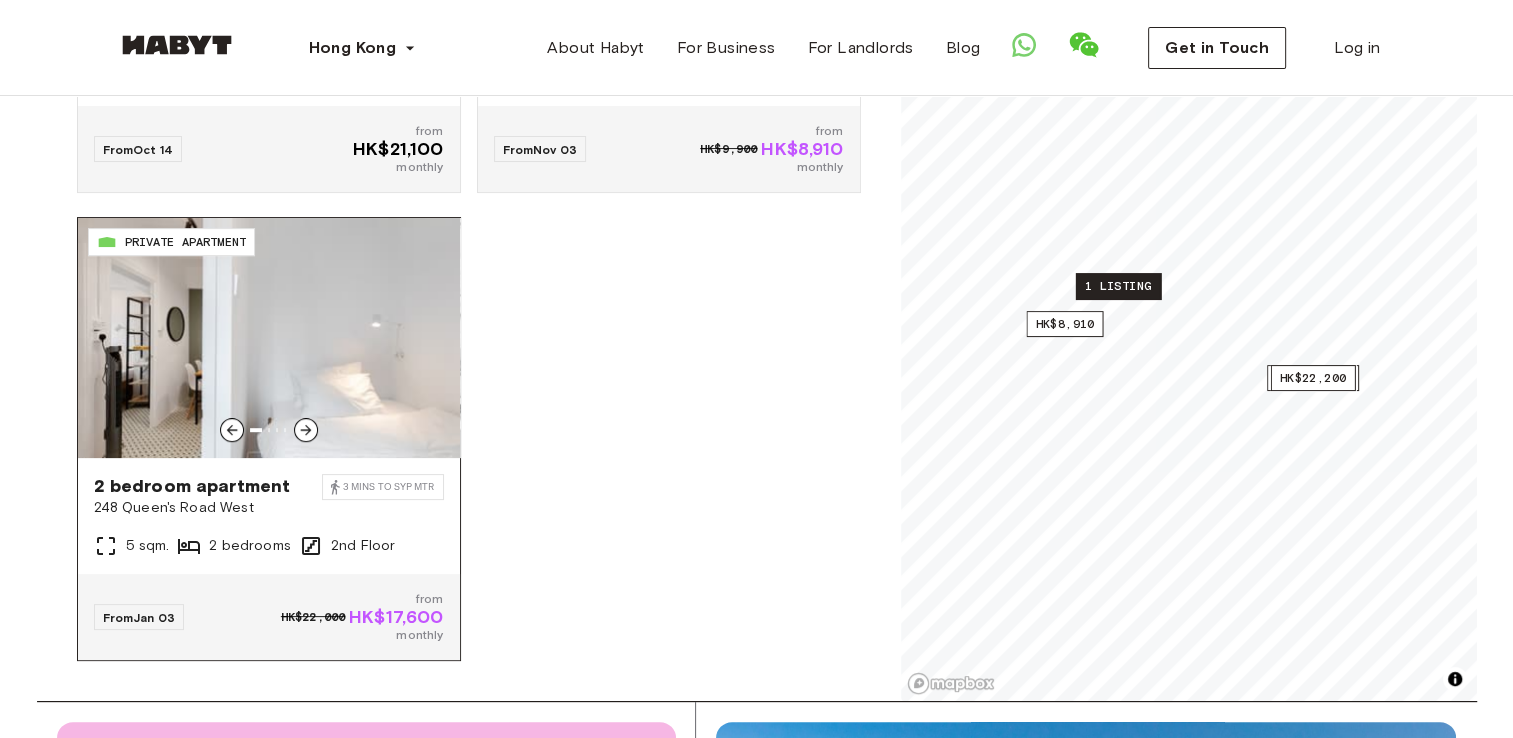 click on "2 bedroom apartment" at bounding box center (208, 486) 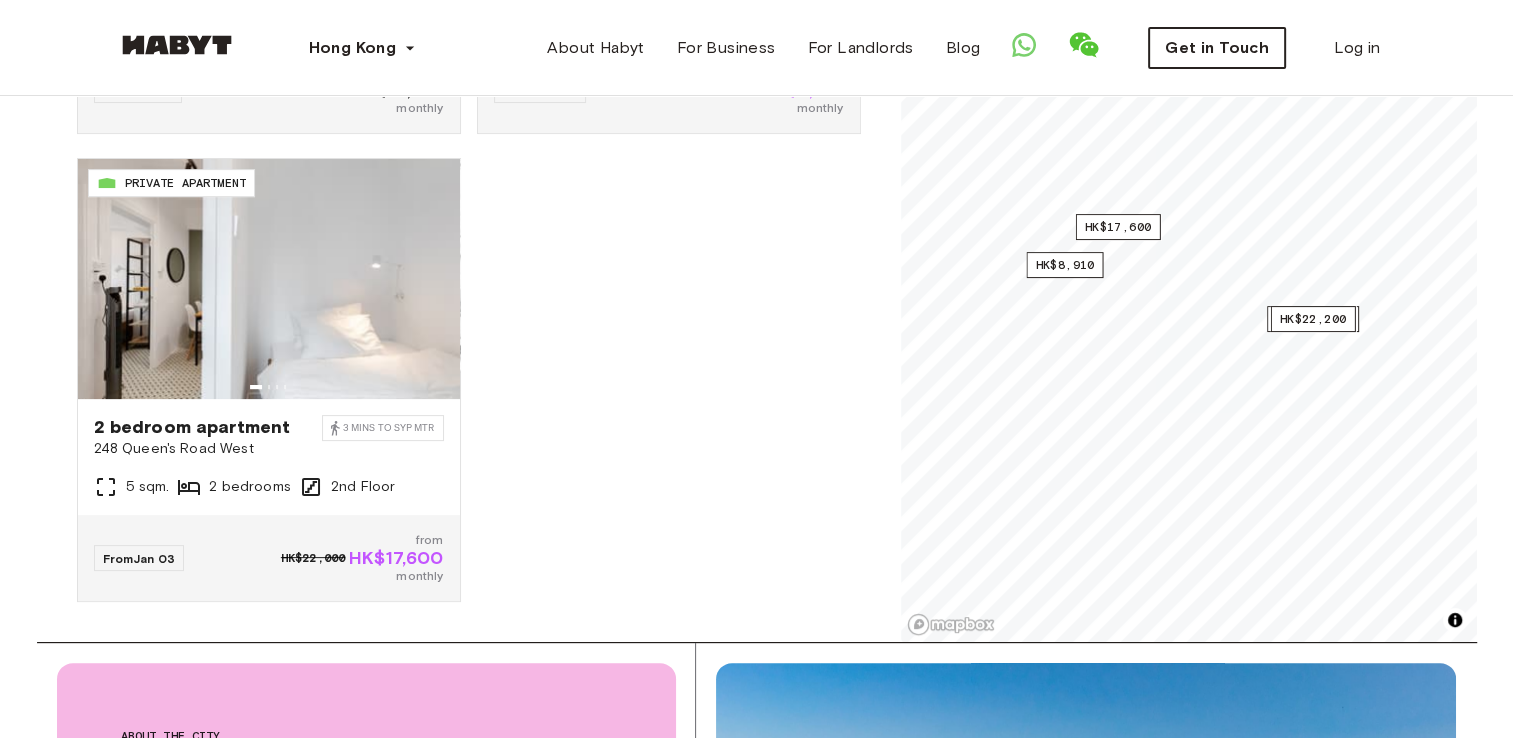scroll, scrollTop: 400, scrollLeft: 0, axis: vertical 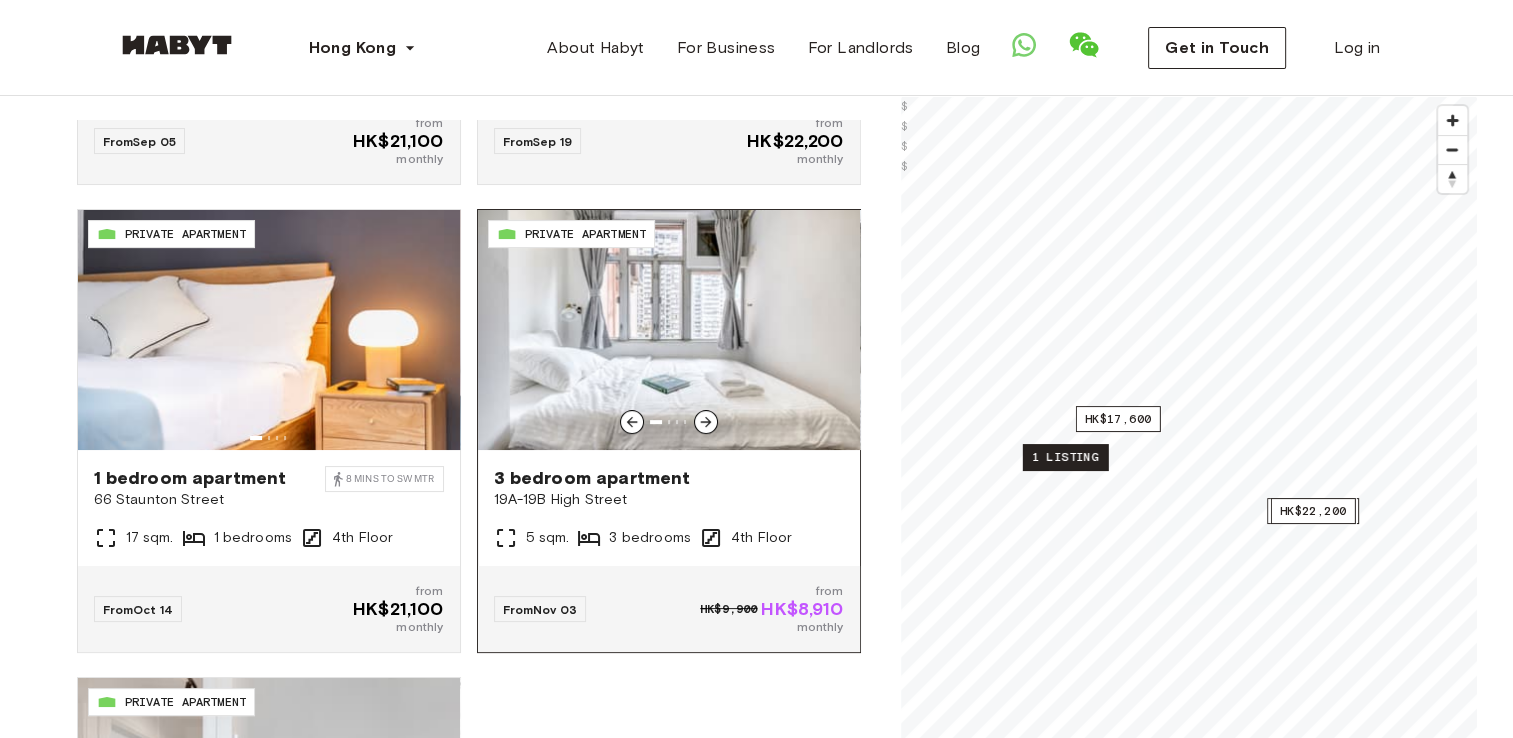 click at bounding box center [669, 330] 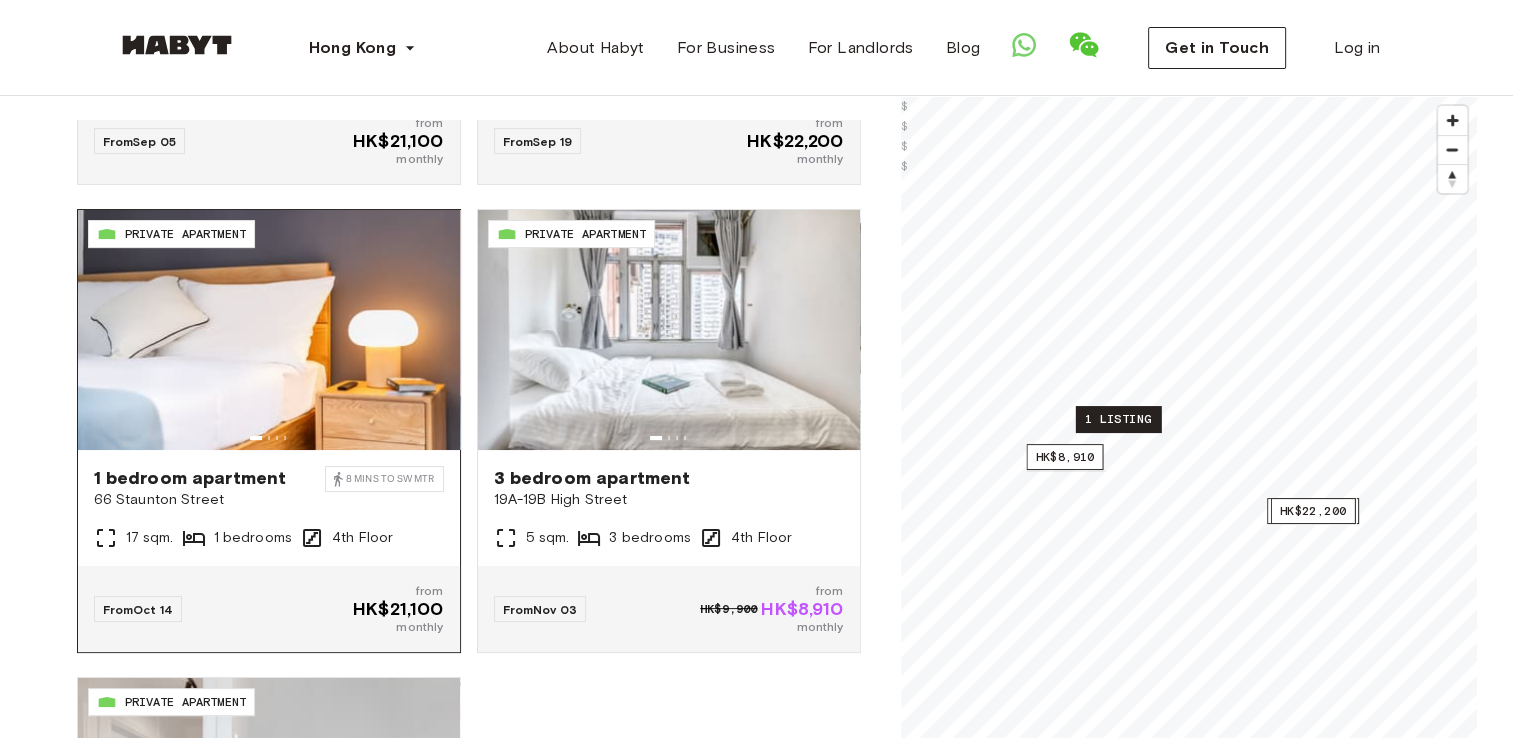 scroll, scrollTop: 696, scrollLeft: 0, axis: vertical 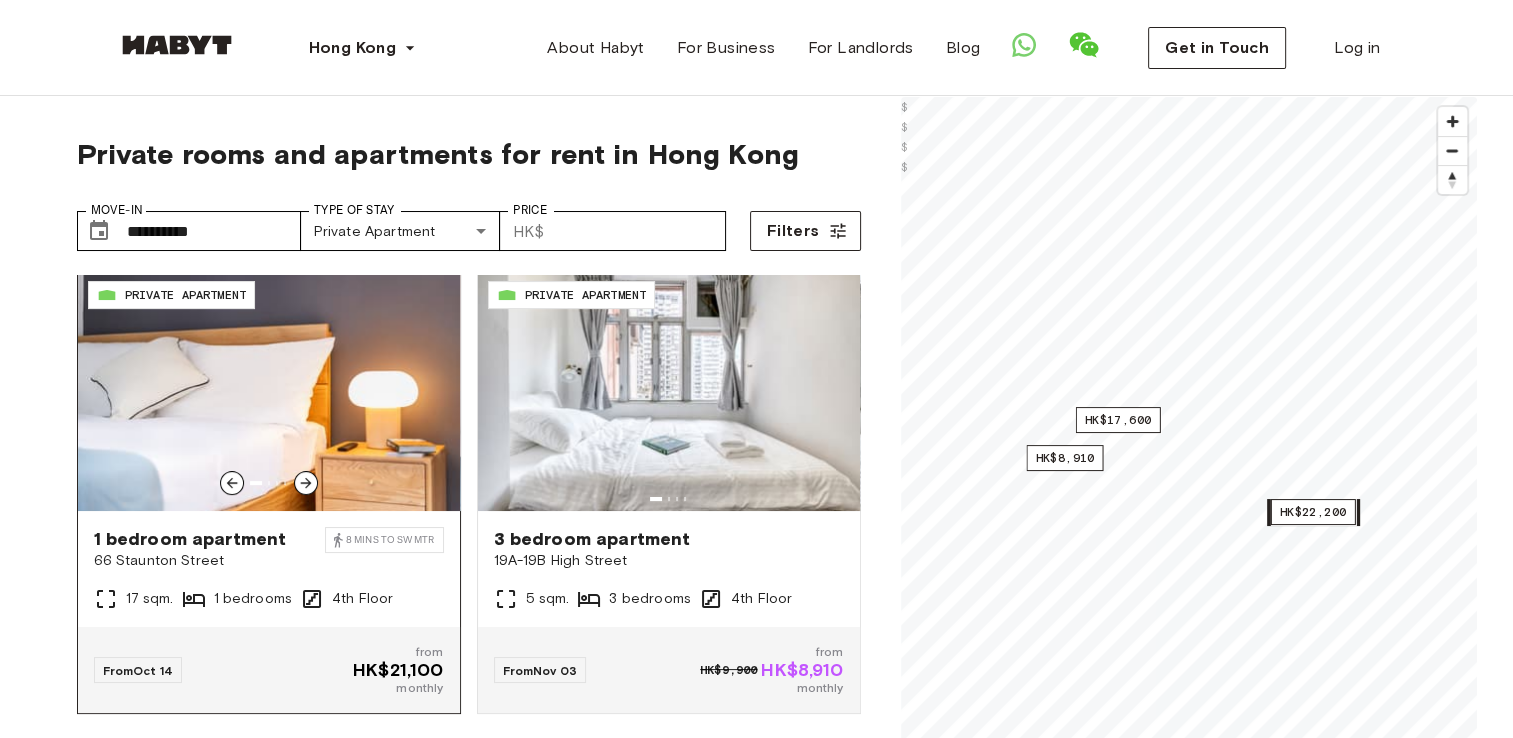 click at bounding box center (269, 391) 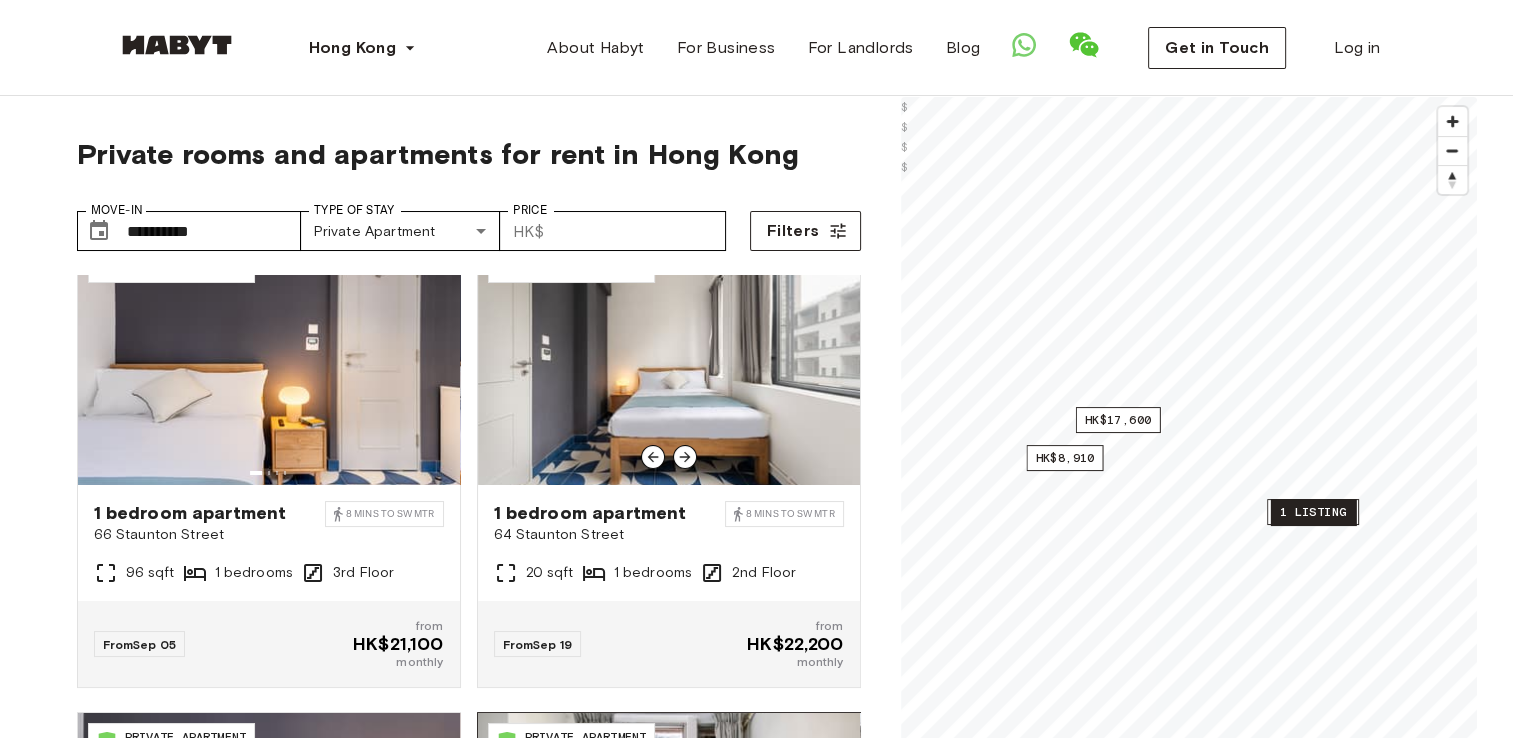 scroll, scrollTop: 0, scrollLeft: 0, axis: both 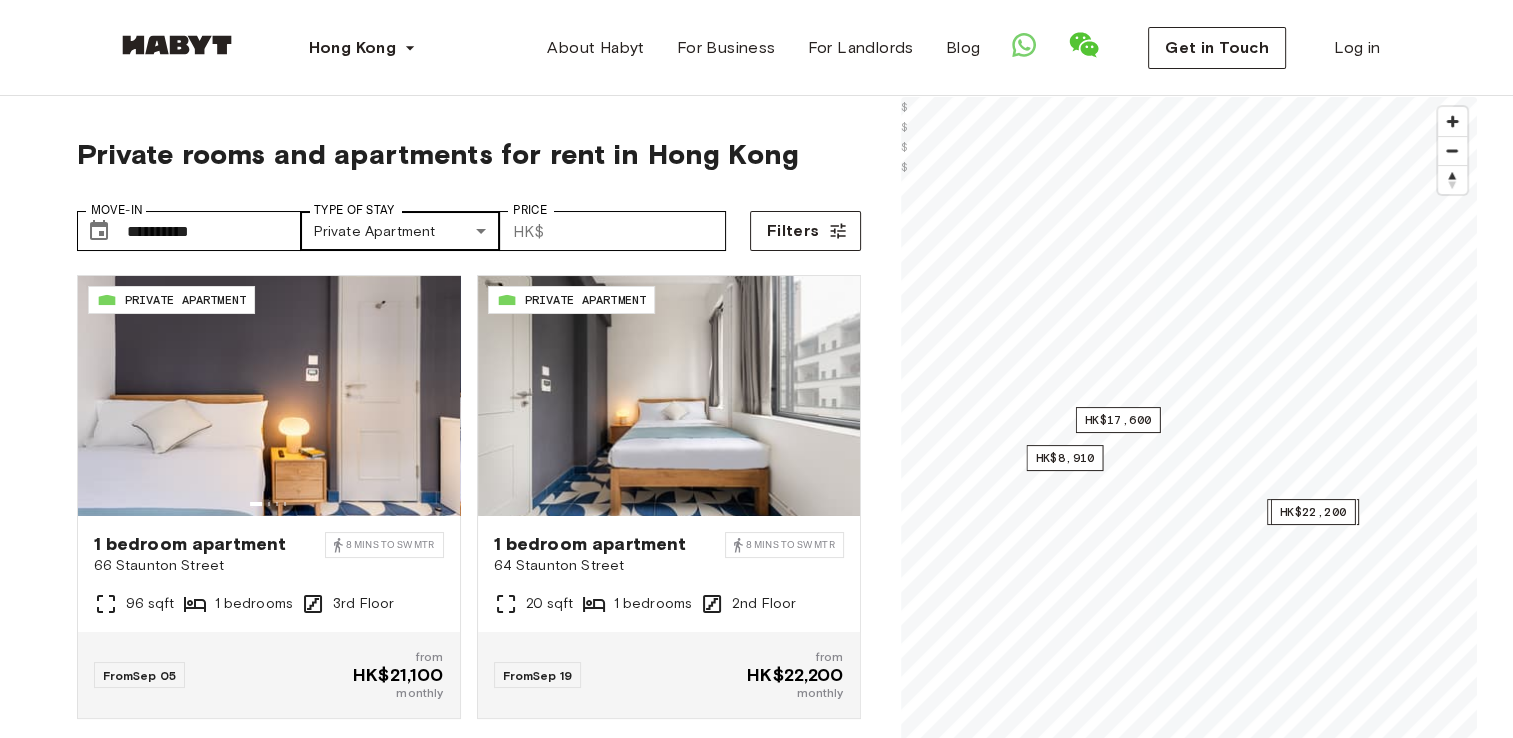 click on "**********" at bounding box center (756, 2334) 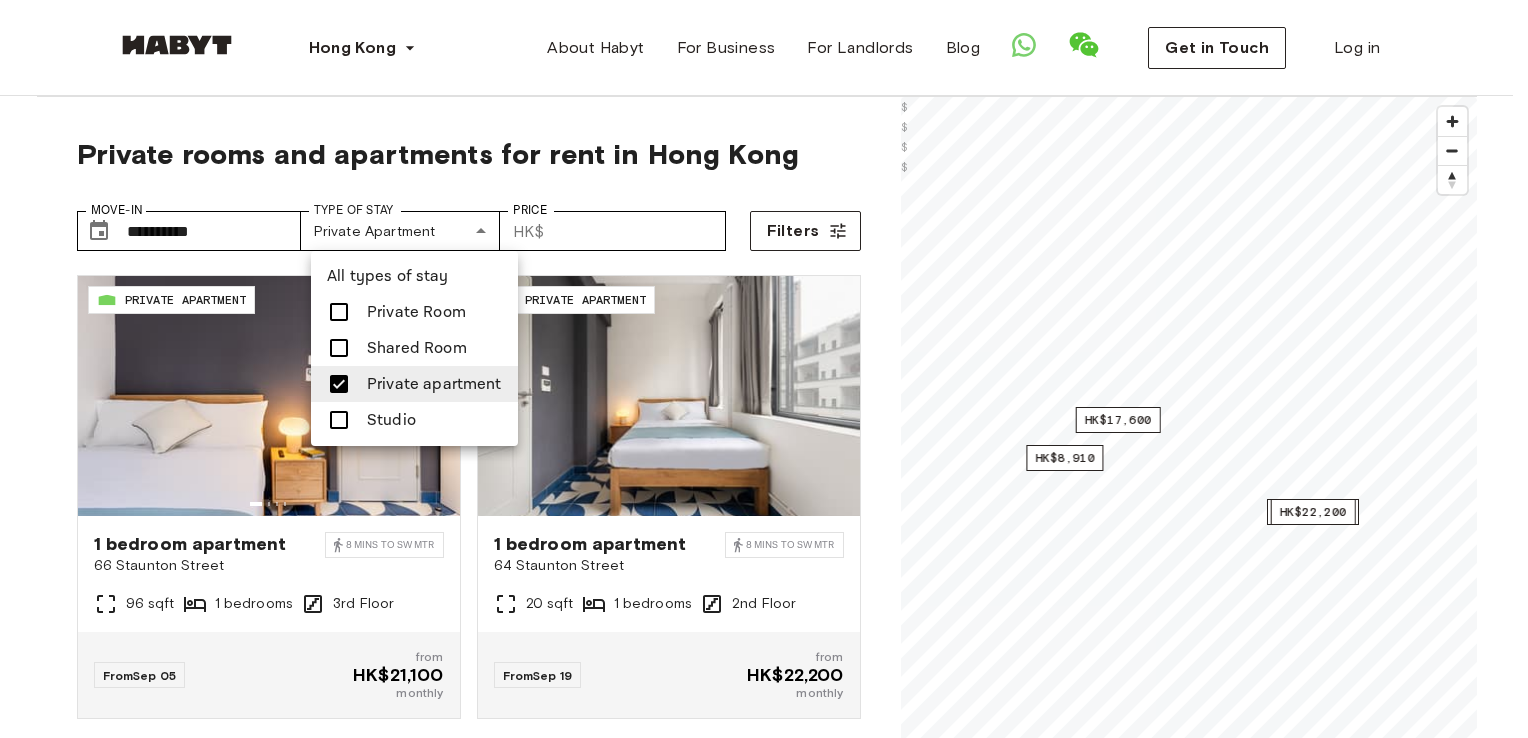 click on "All types of stay Private Room Shared Room Private apartment Studio" at bounding box center [414, 348] 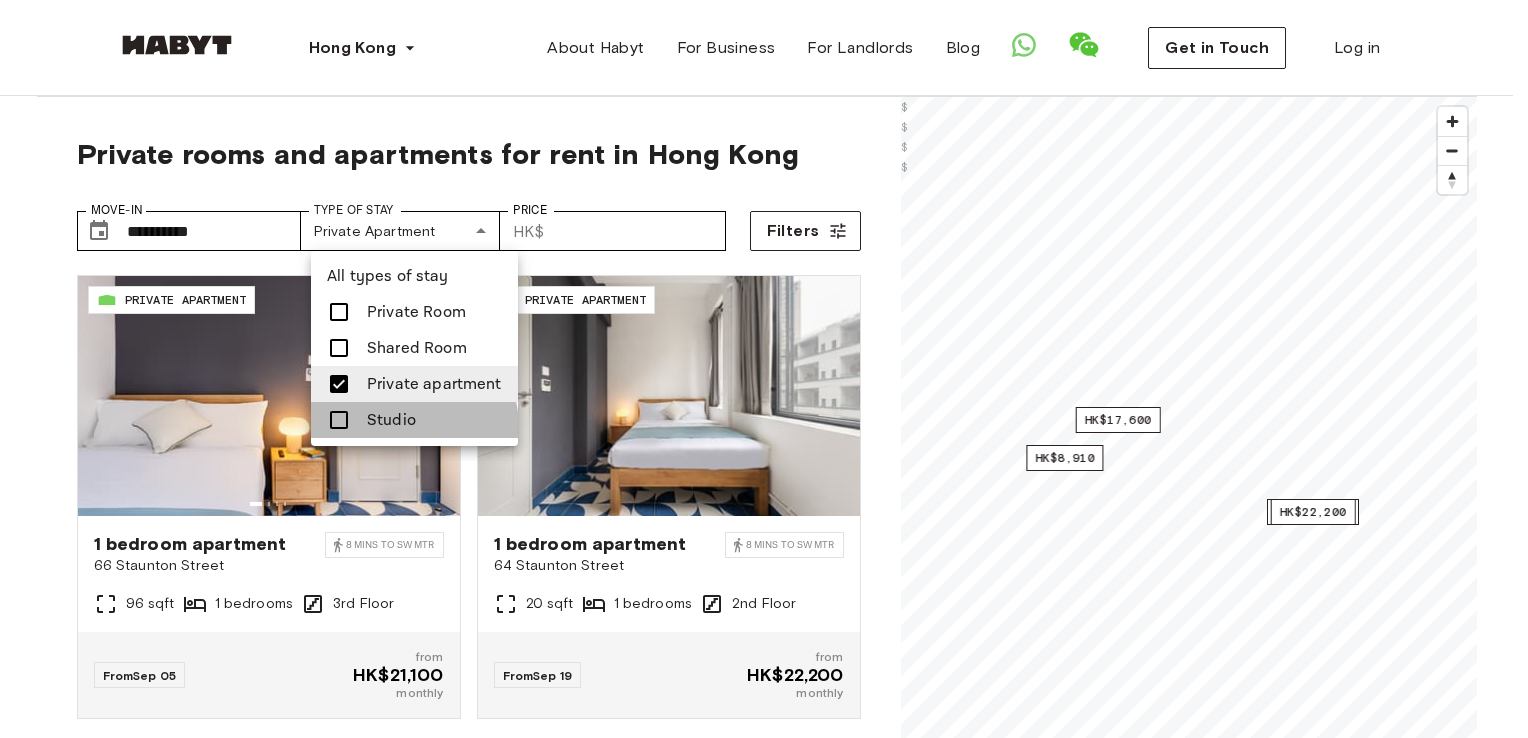 click on "Studio" at bounding box center (391, 420) 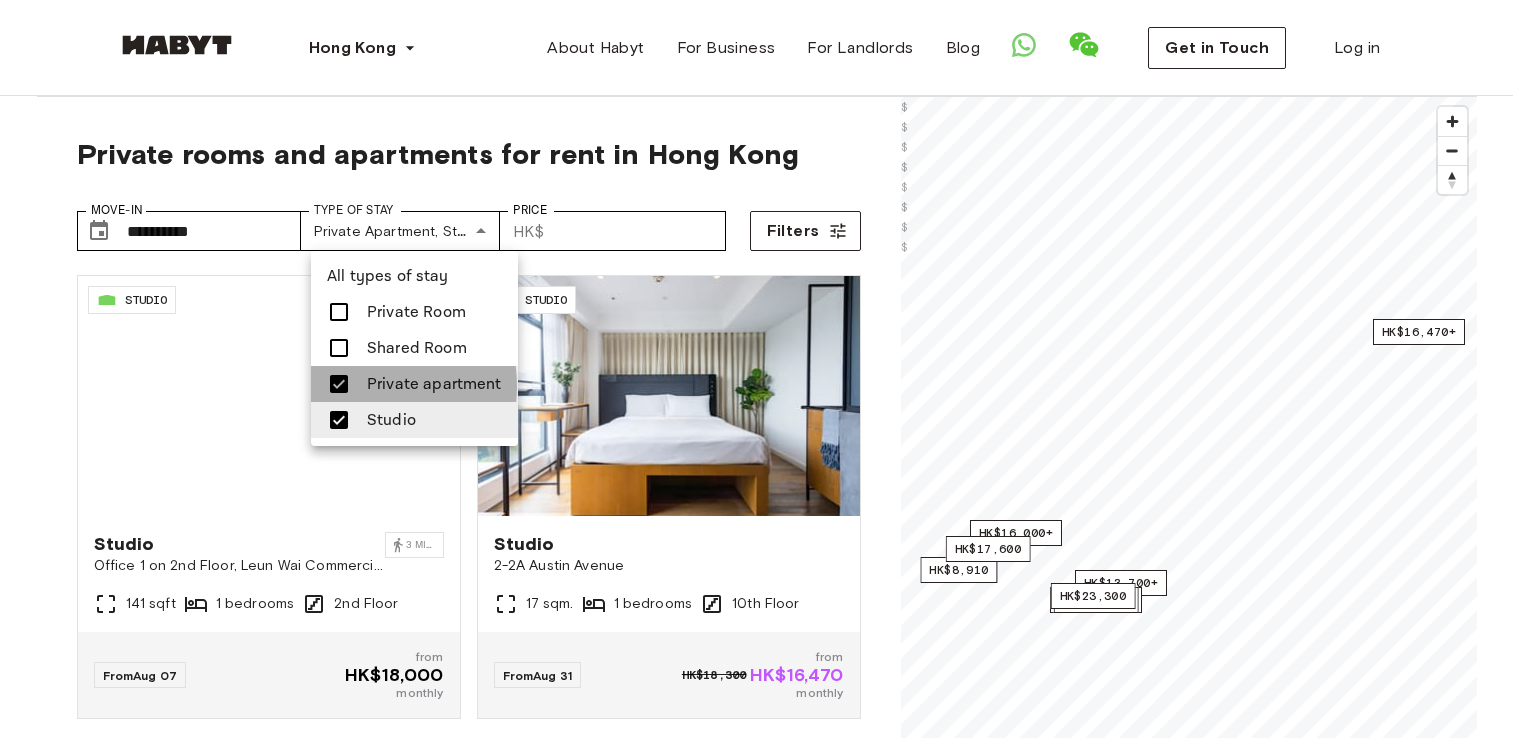 click at bounding box center (345, 384) 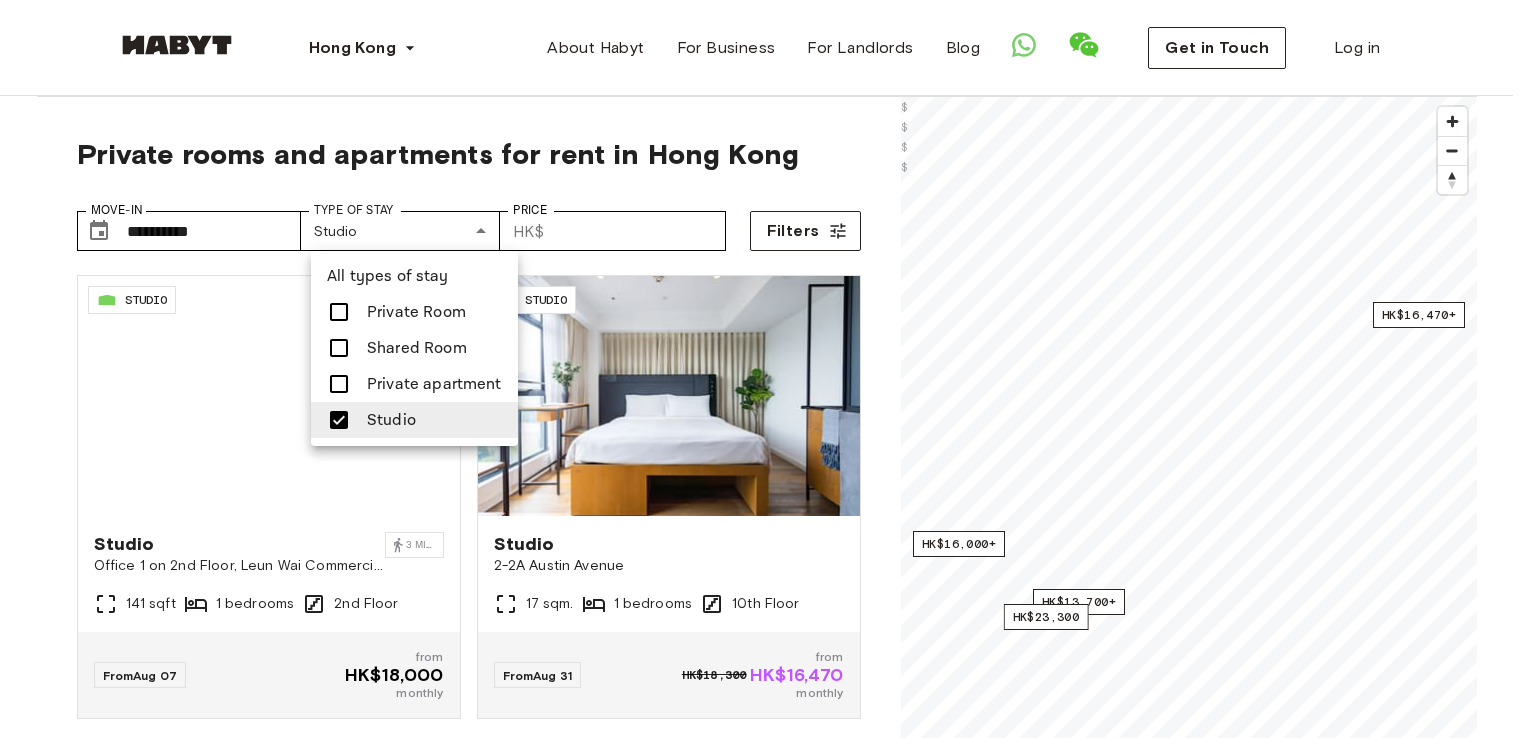 click at bounding box center (764, 369) 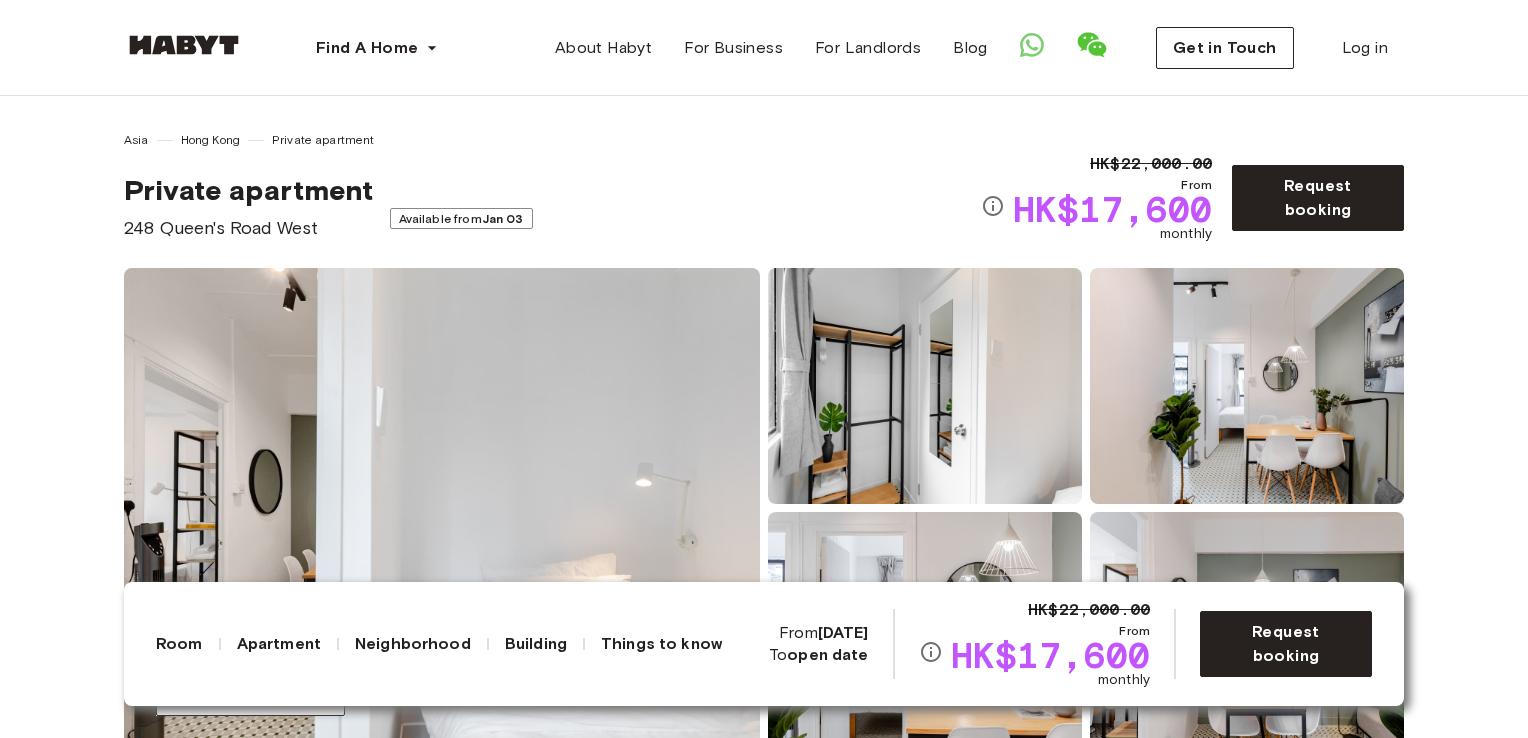 scroll, scrollTop: 0, scrollLeft: 0, axis: both 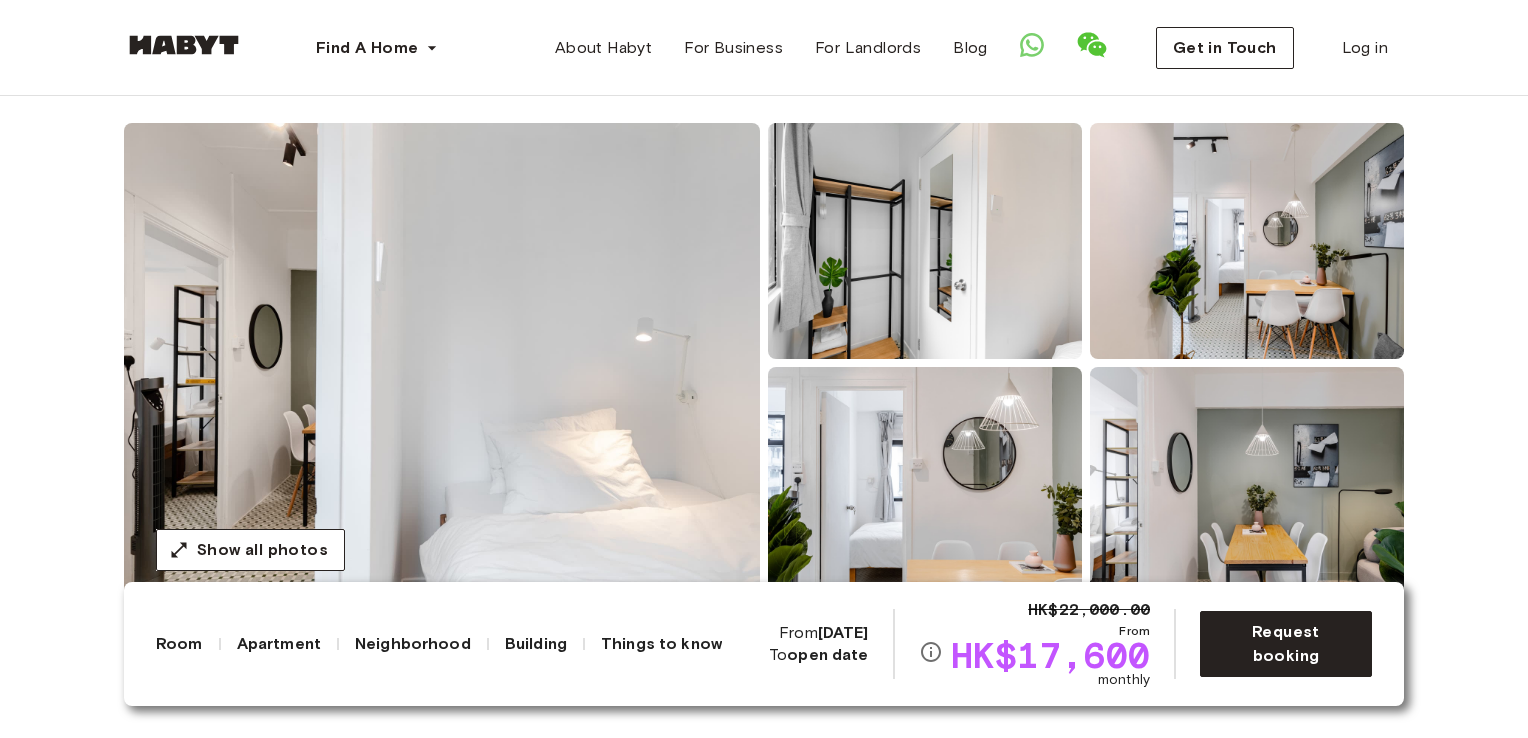 click at bounding box center [442, 363] 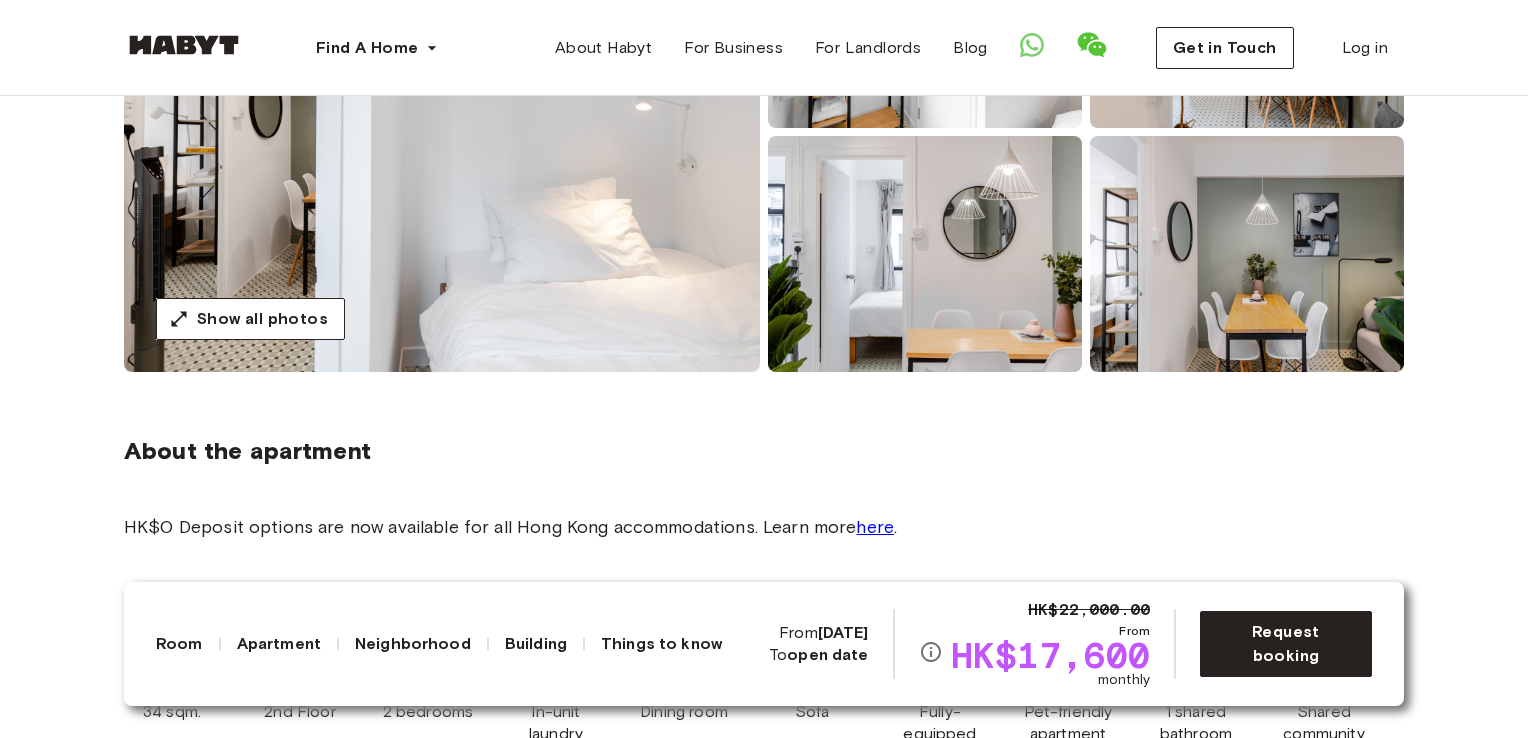 scroll, scrollTop: 374, scrollLeft: 0, axis: vertical 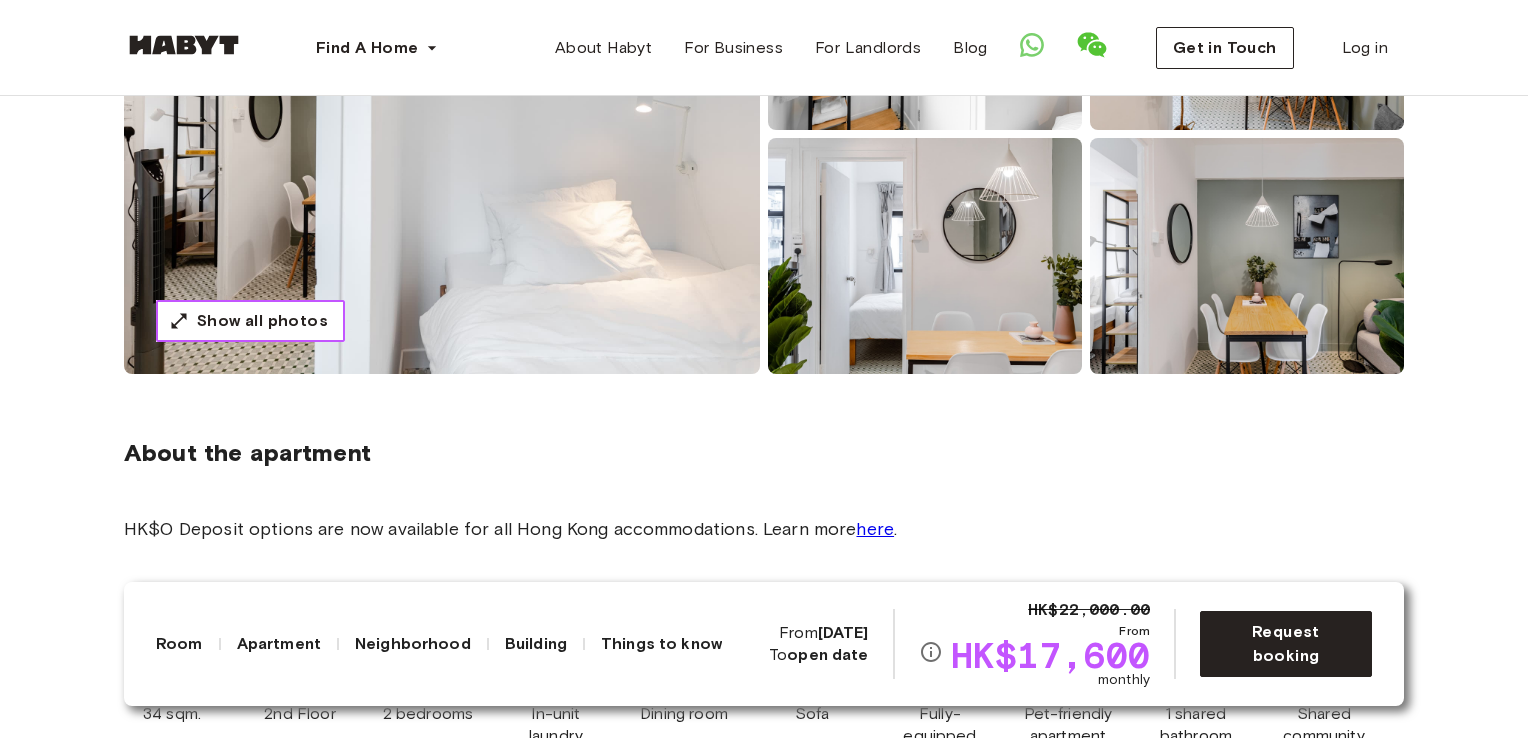 click on "Show all photos" at bounding box center [262, 321] 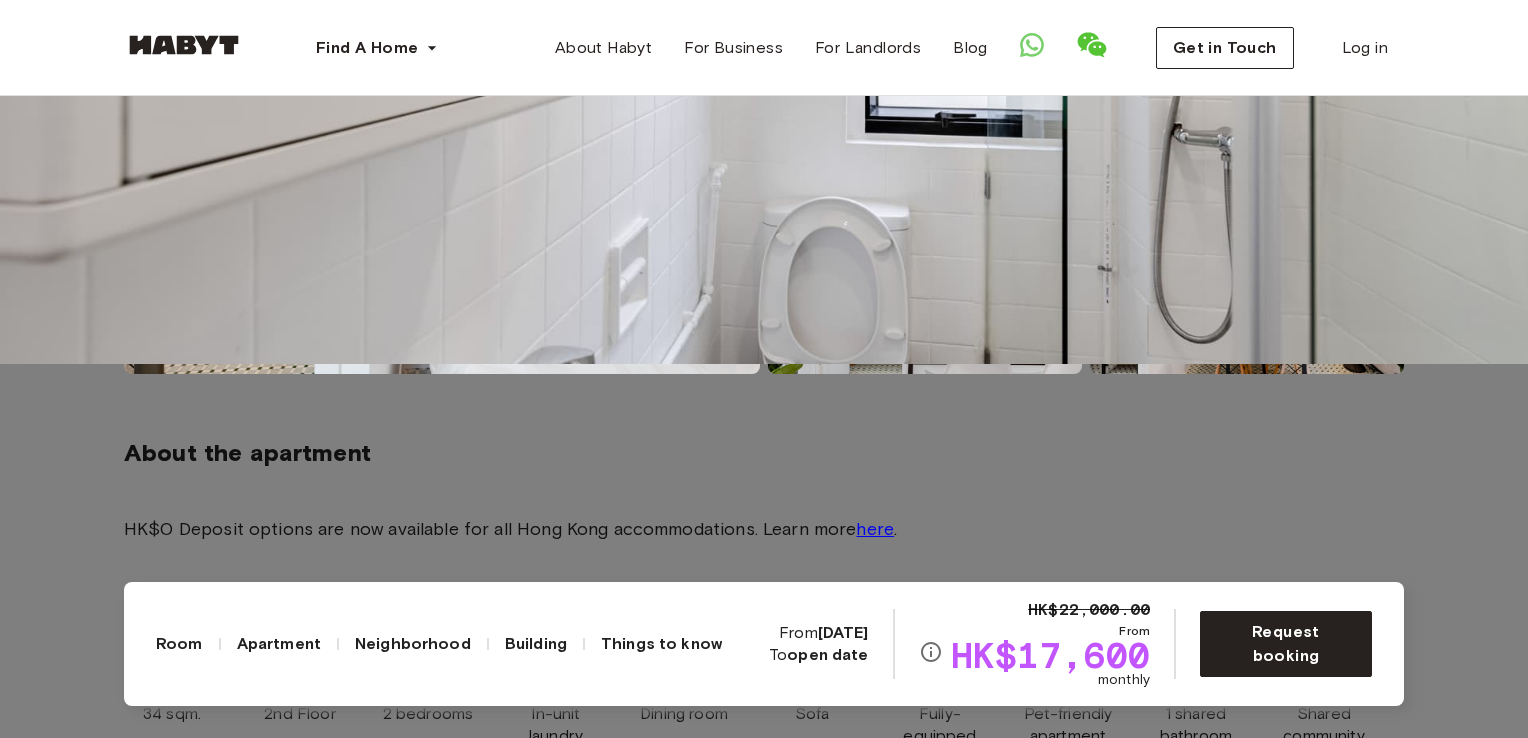 drag, startPoint x: 795, startPoint y: 365, endPoint x: 245, endPoint y: 426, distance: 553.3724 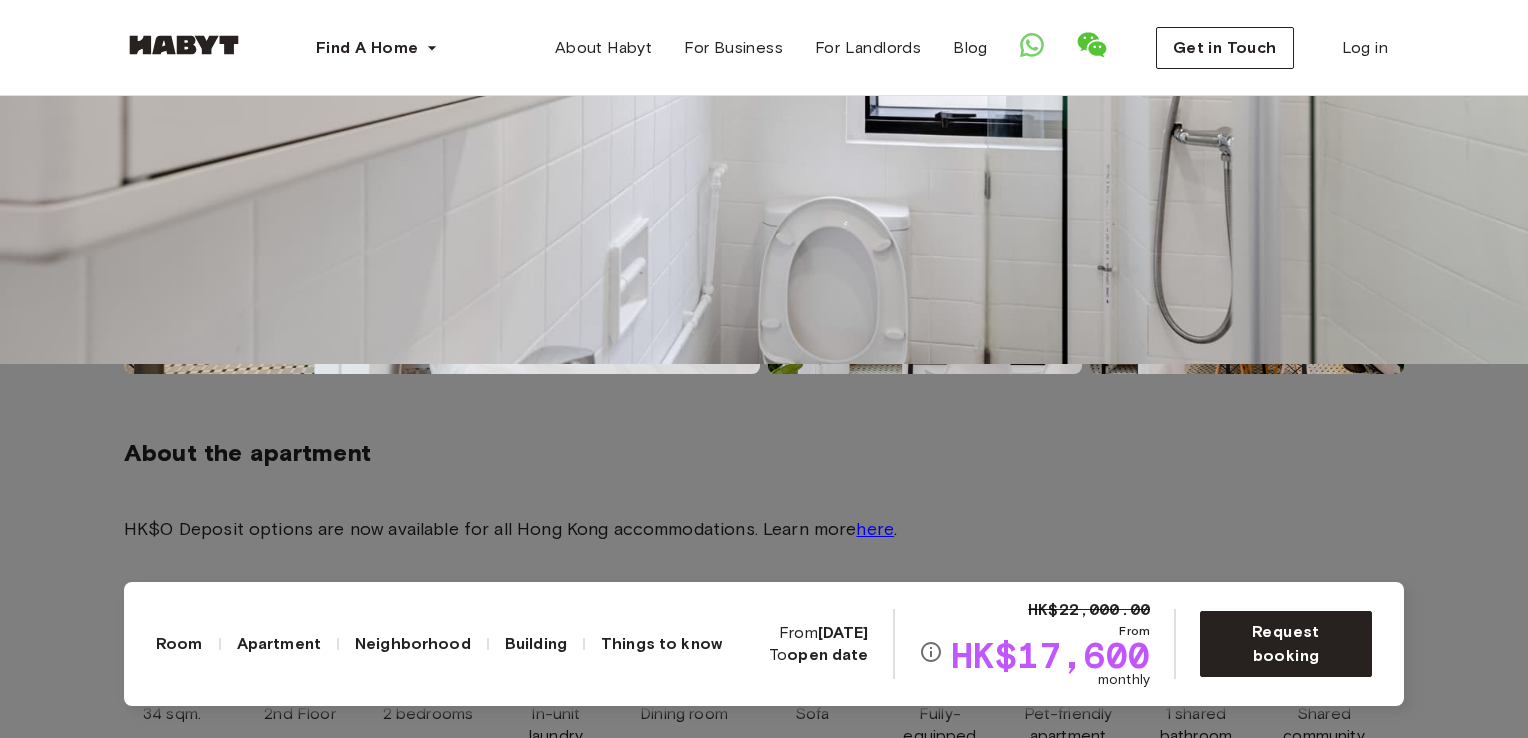 drag, startPoint x: 845, startPoint y: 447, endPoint x: 290, endPoint y: 434, distance: 555.1522 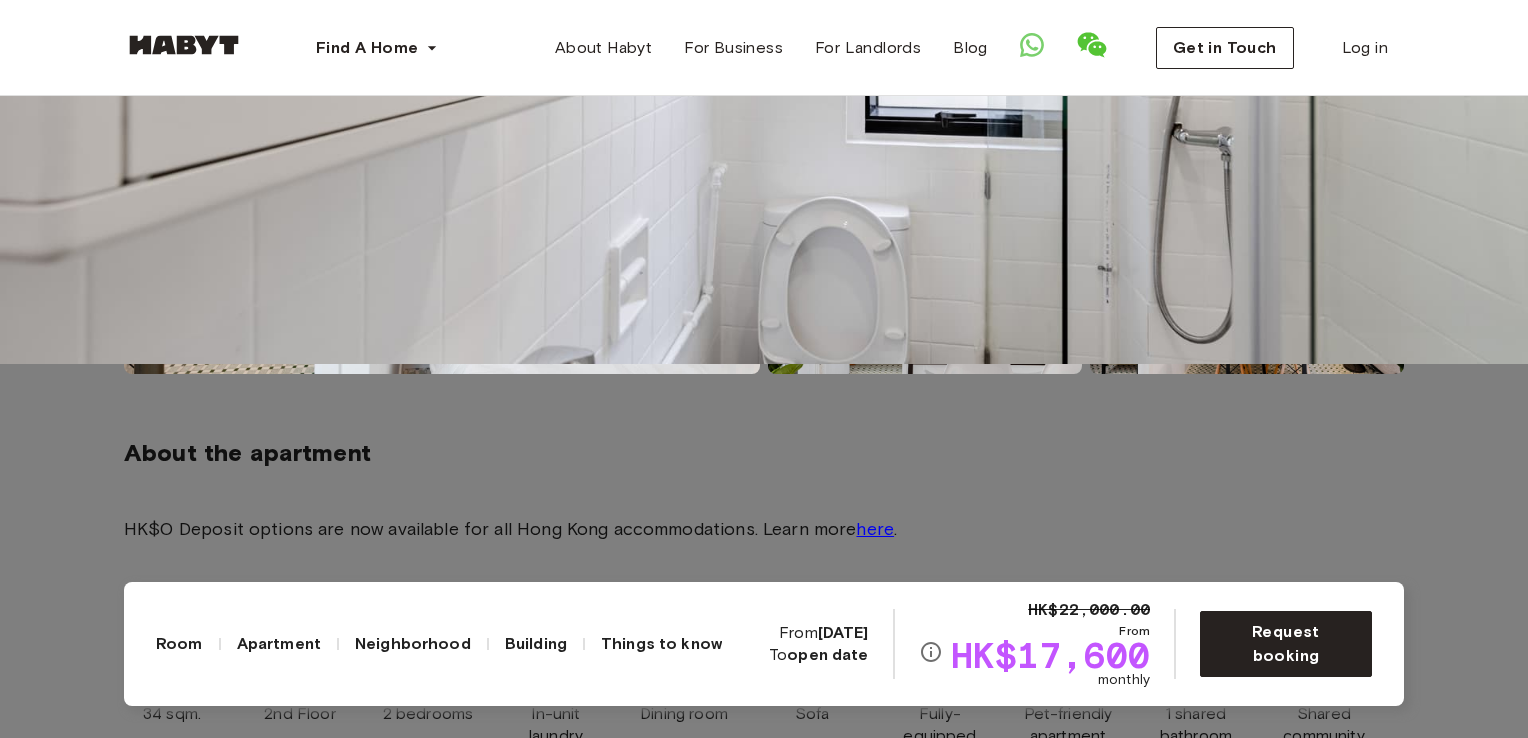 click at bounding box center [764, -5] 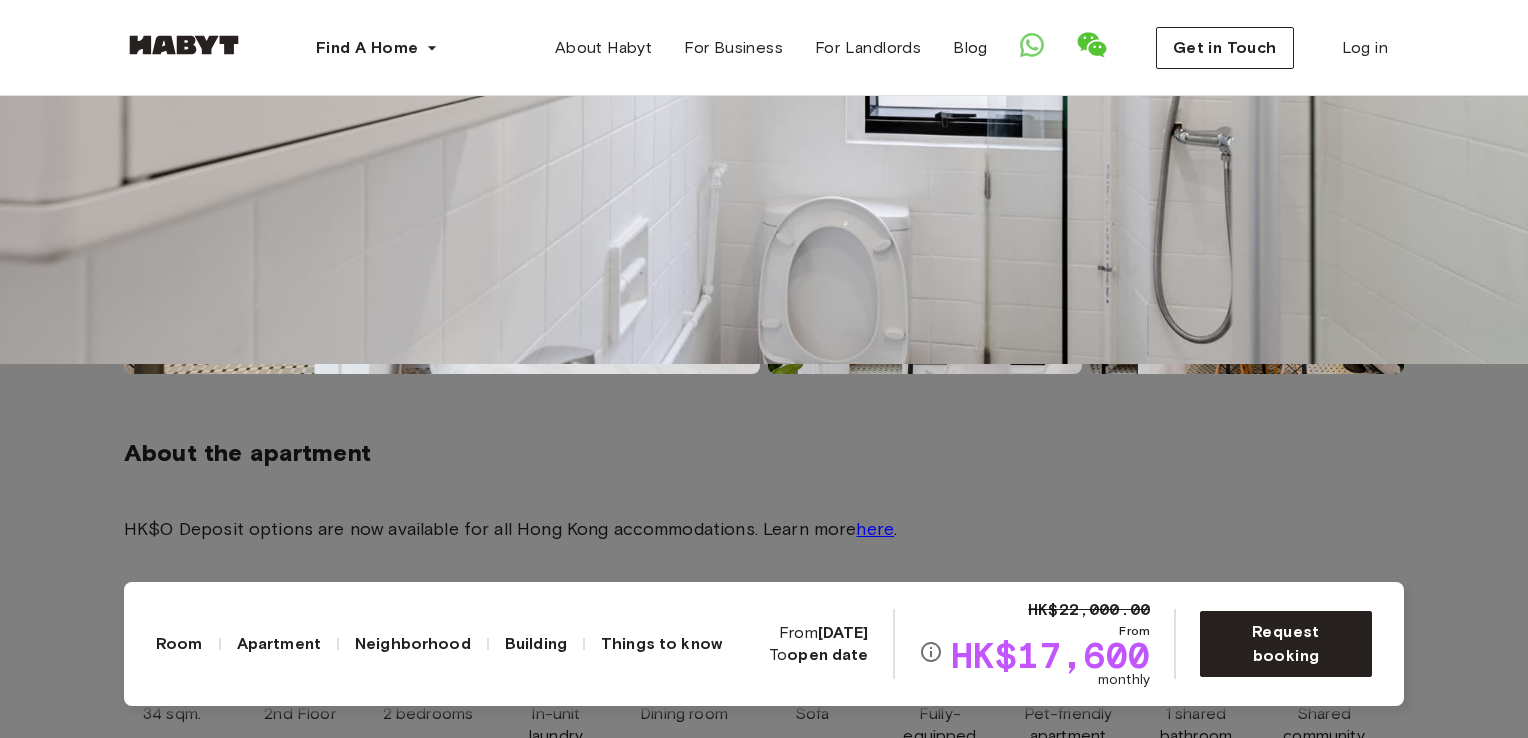 click at bounding box center (764, -5) 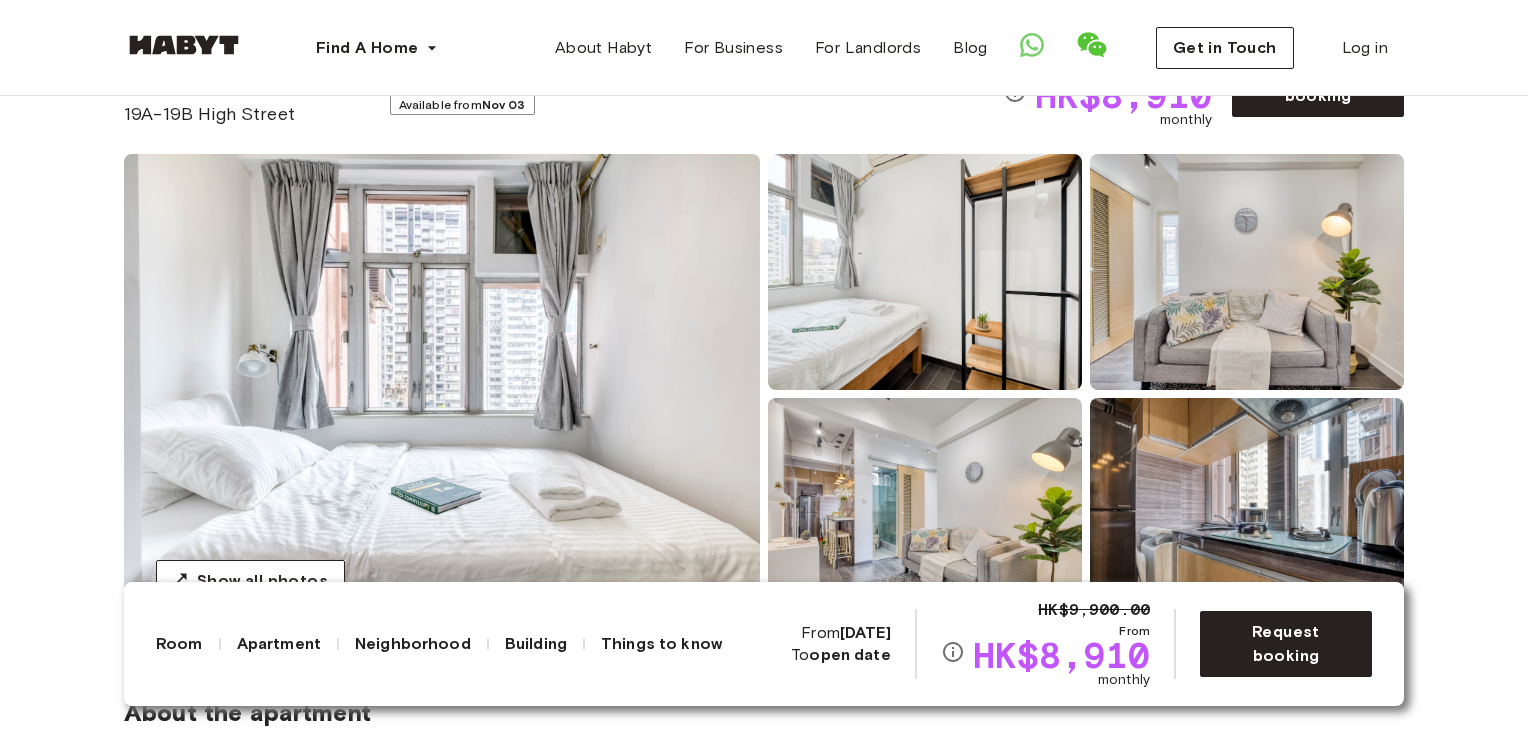 scroll, scrollTop: 114, scrollLeft: 0, axis: vertical 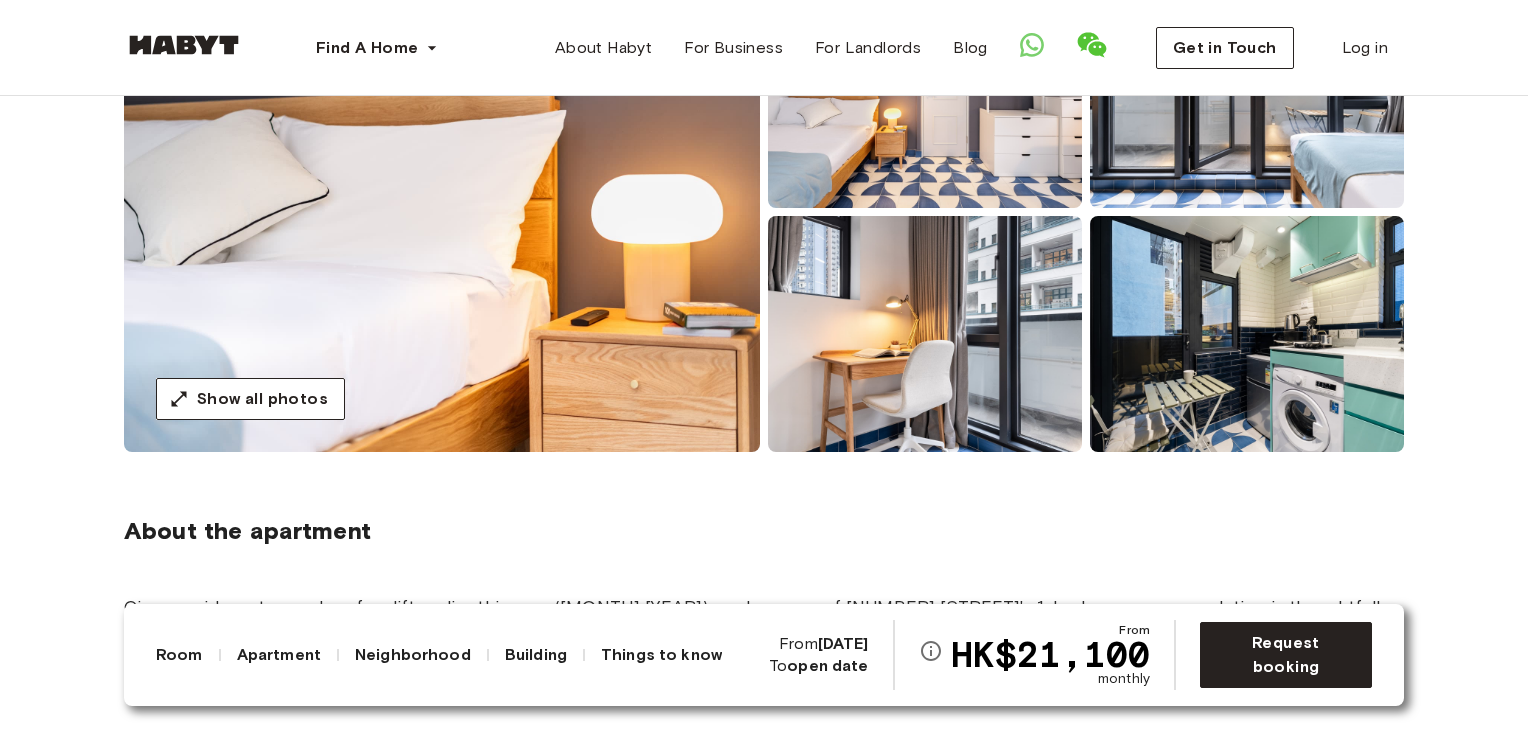 click at bounding box center (1247, 334) 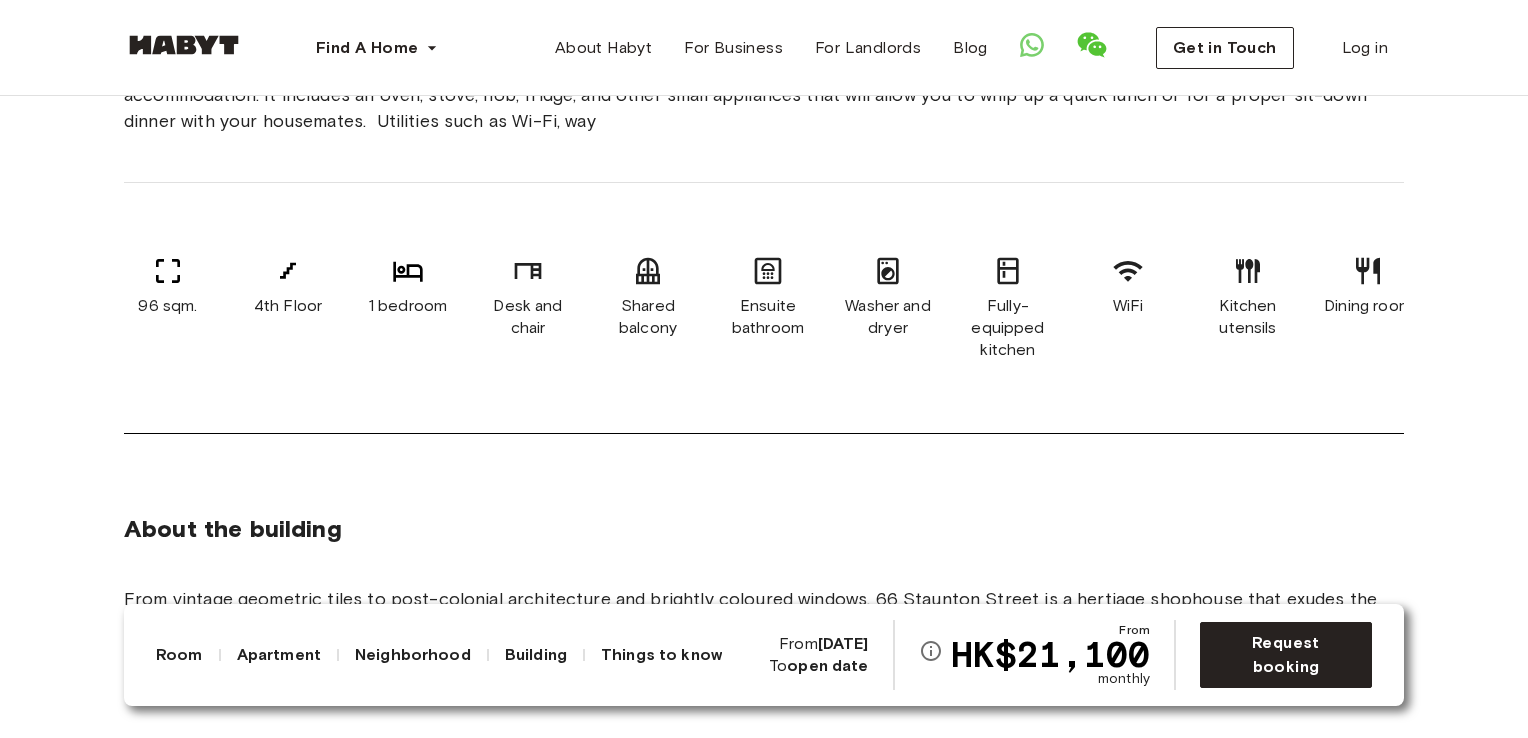 scroll, scrollTop: 855, scrollLeft: 0, axis: vertical 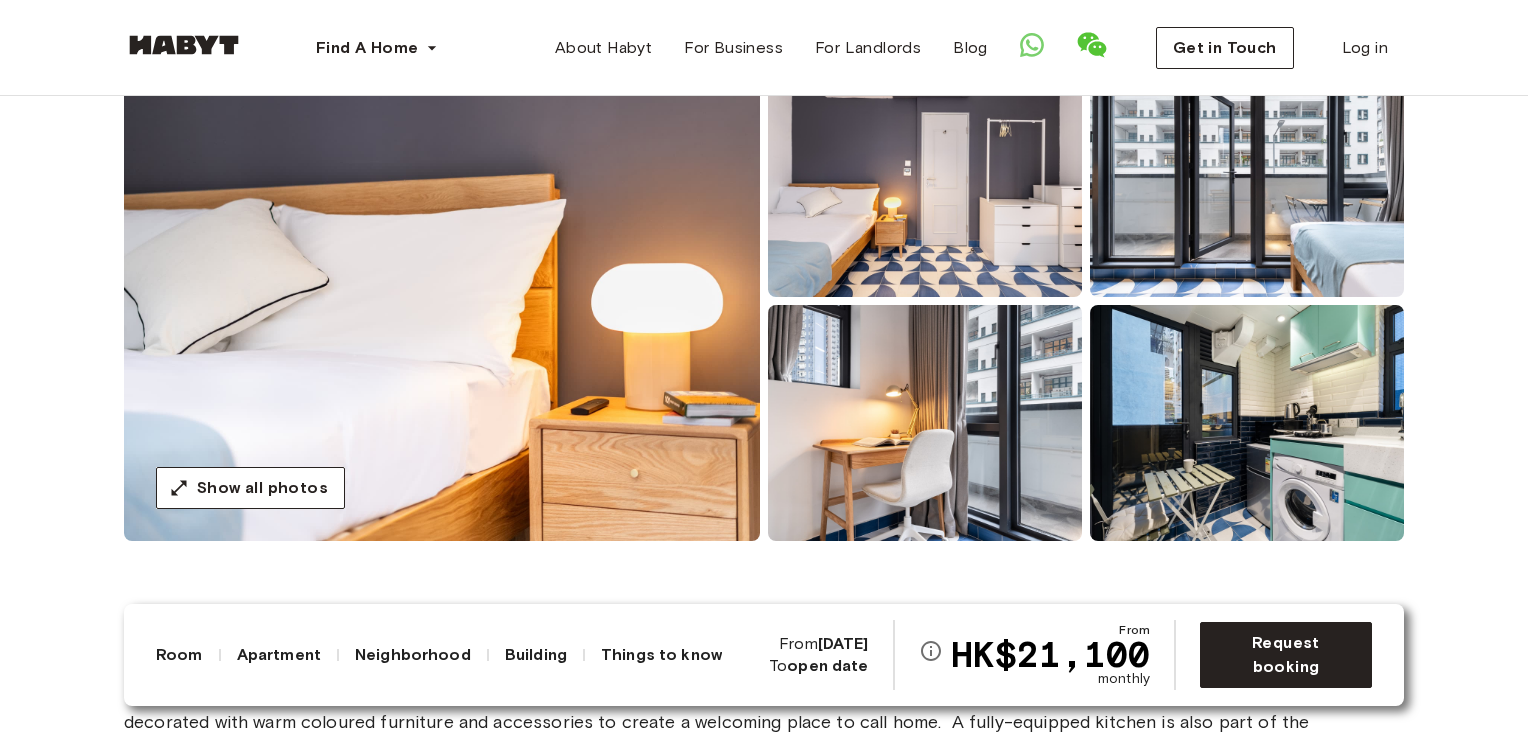 click at bounding box center [442, 301] 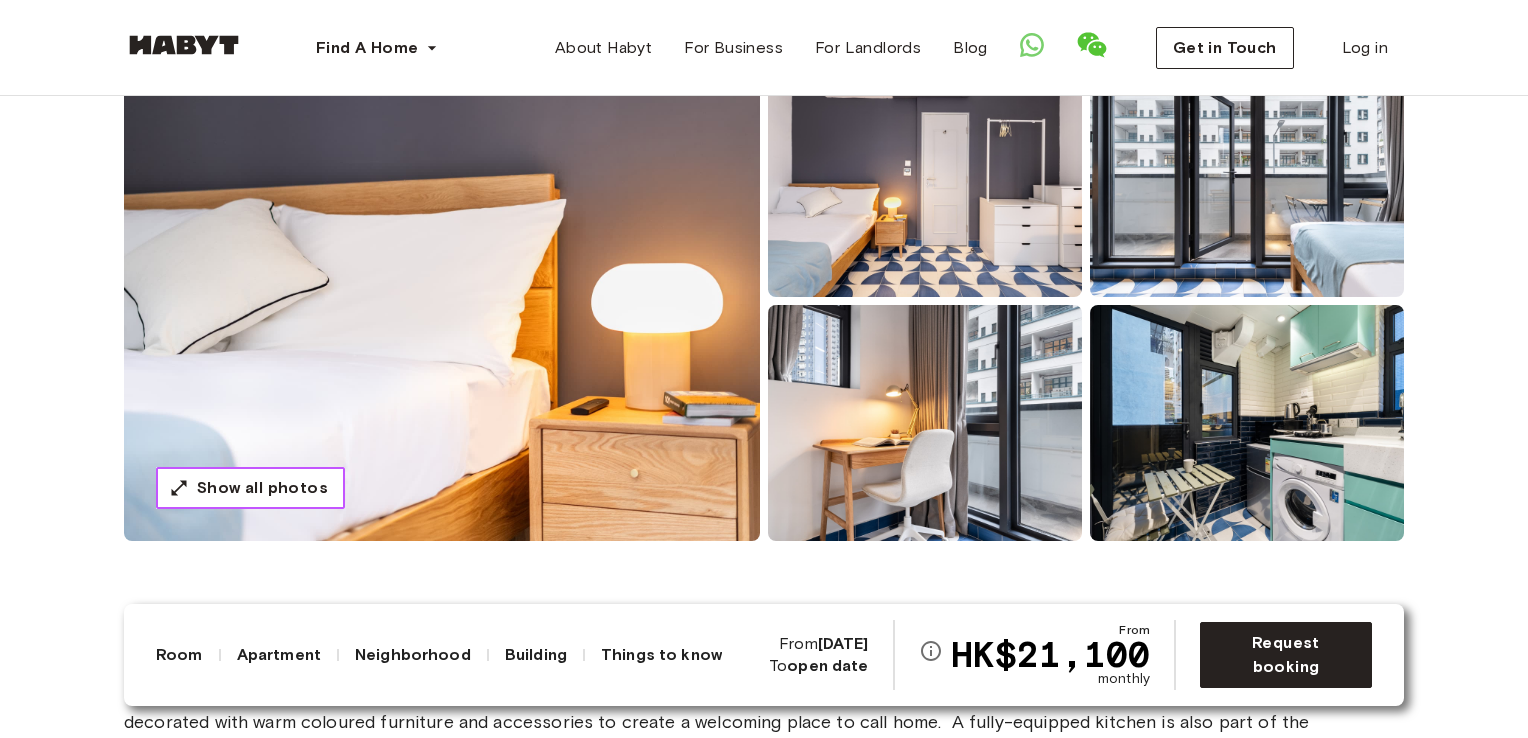 click on "Show all photos" at bounding box center [250, 488] 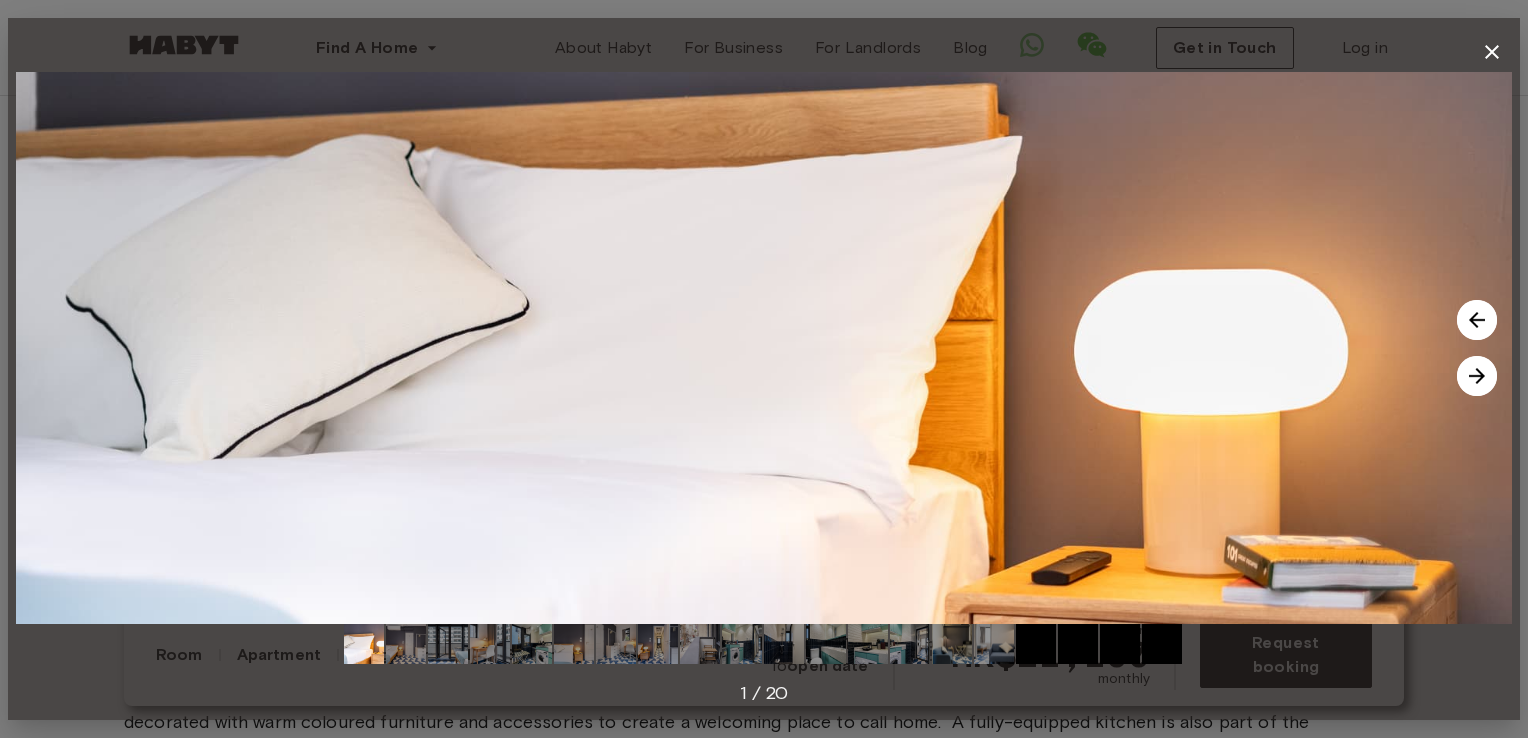 click at bounding box center (1477, 376) 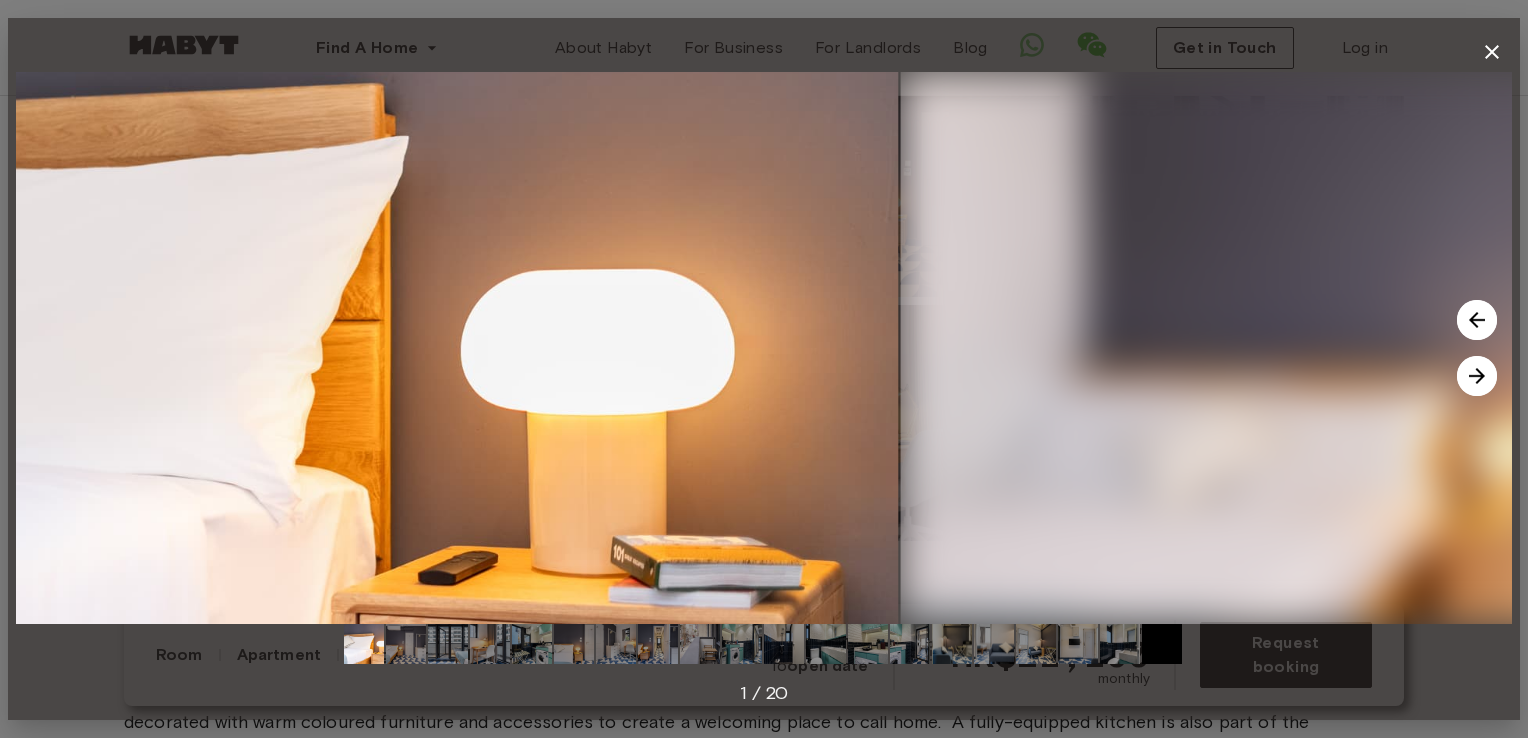 click at bounding box center (1477, 376) 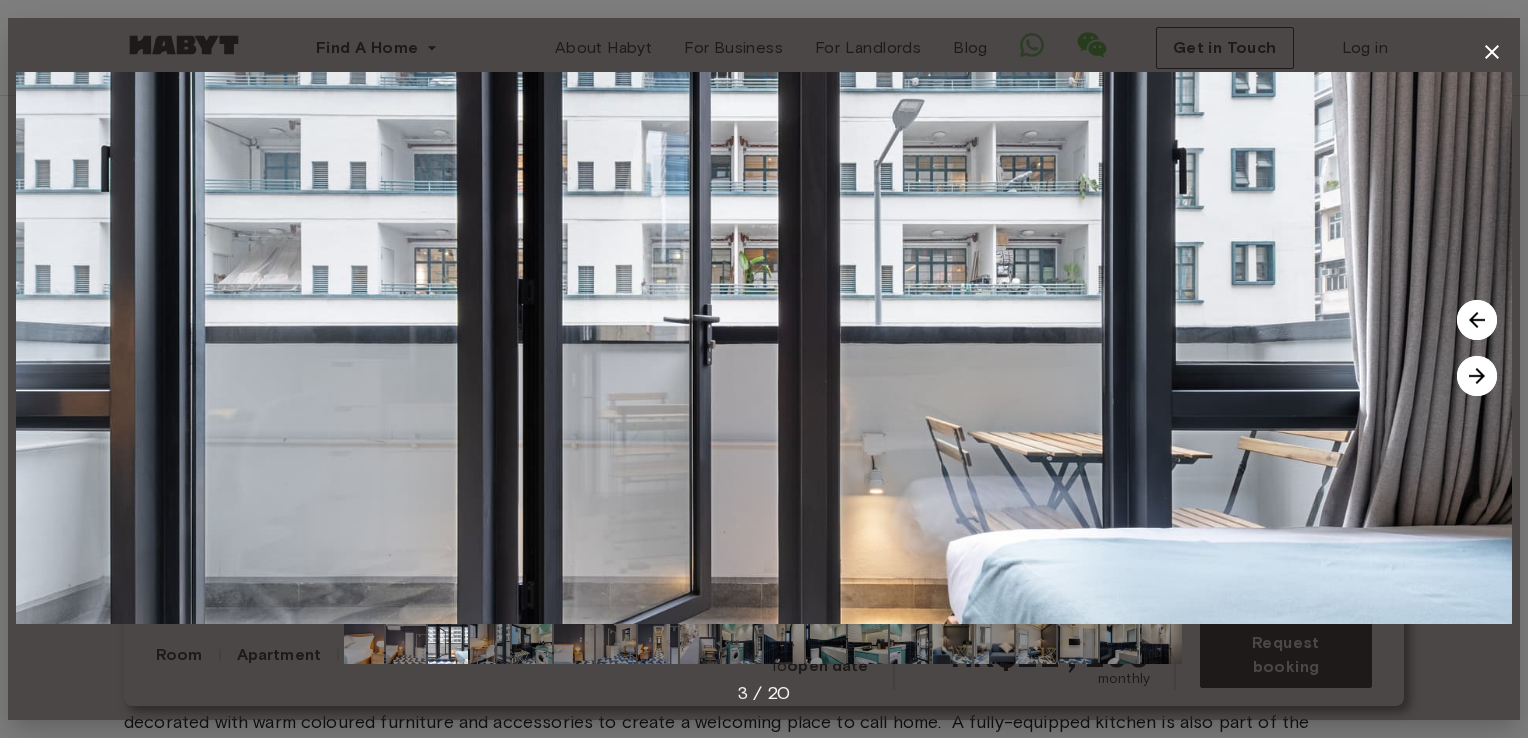 click at bounding box center [1477, 376] 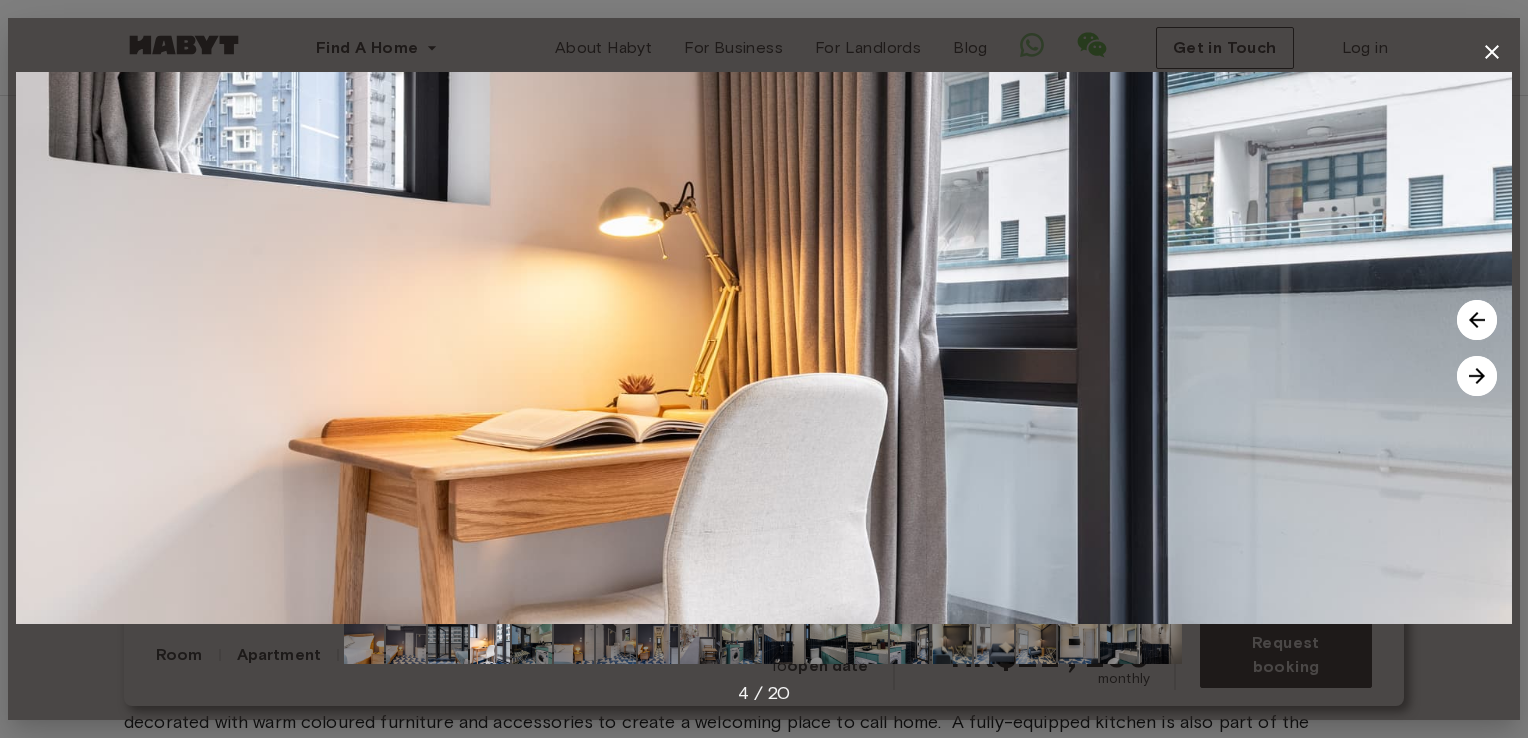 click at bounding box center (1477, 376) 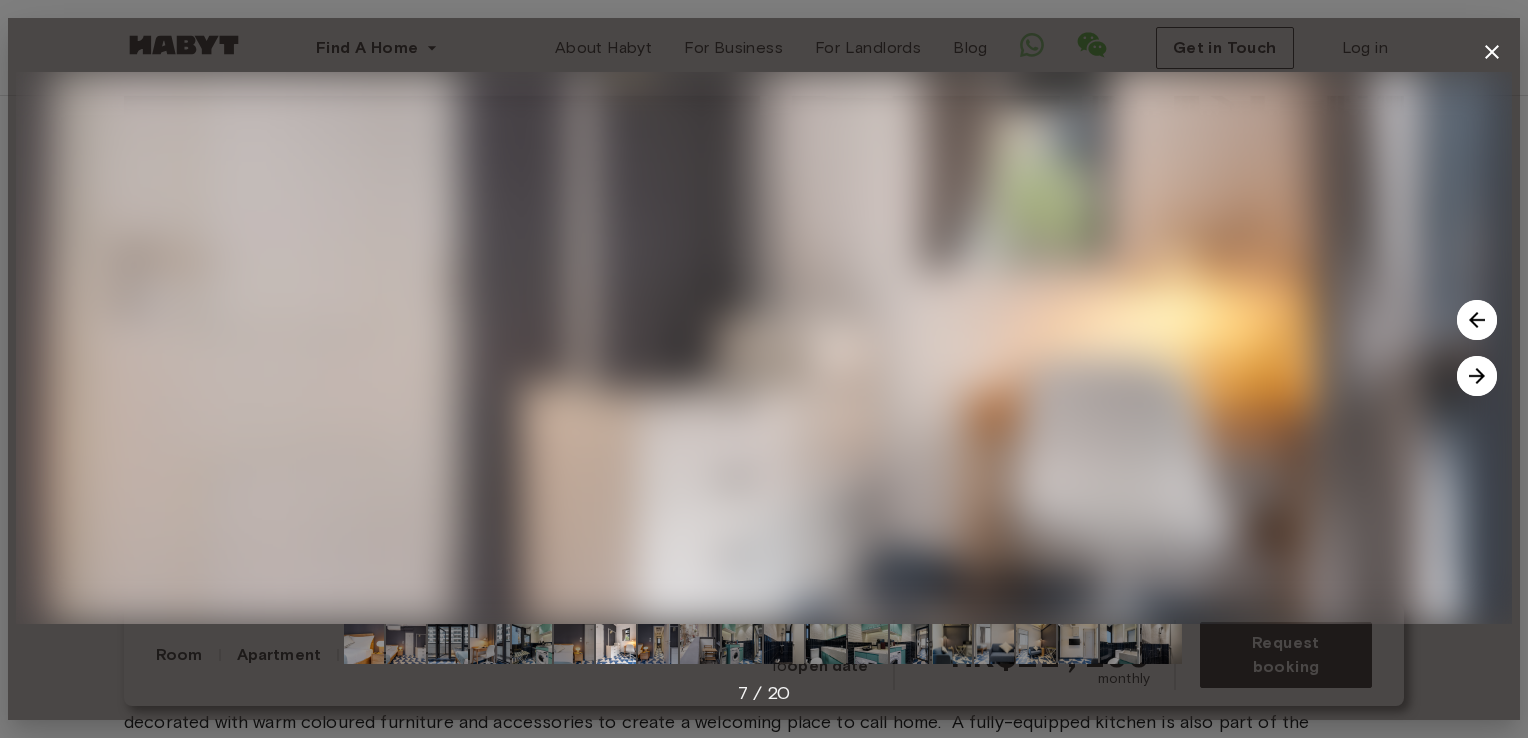 click at bounding box center [1477, 376] 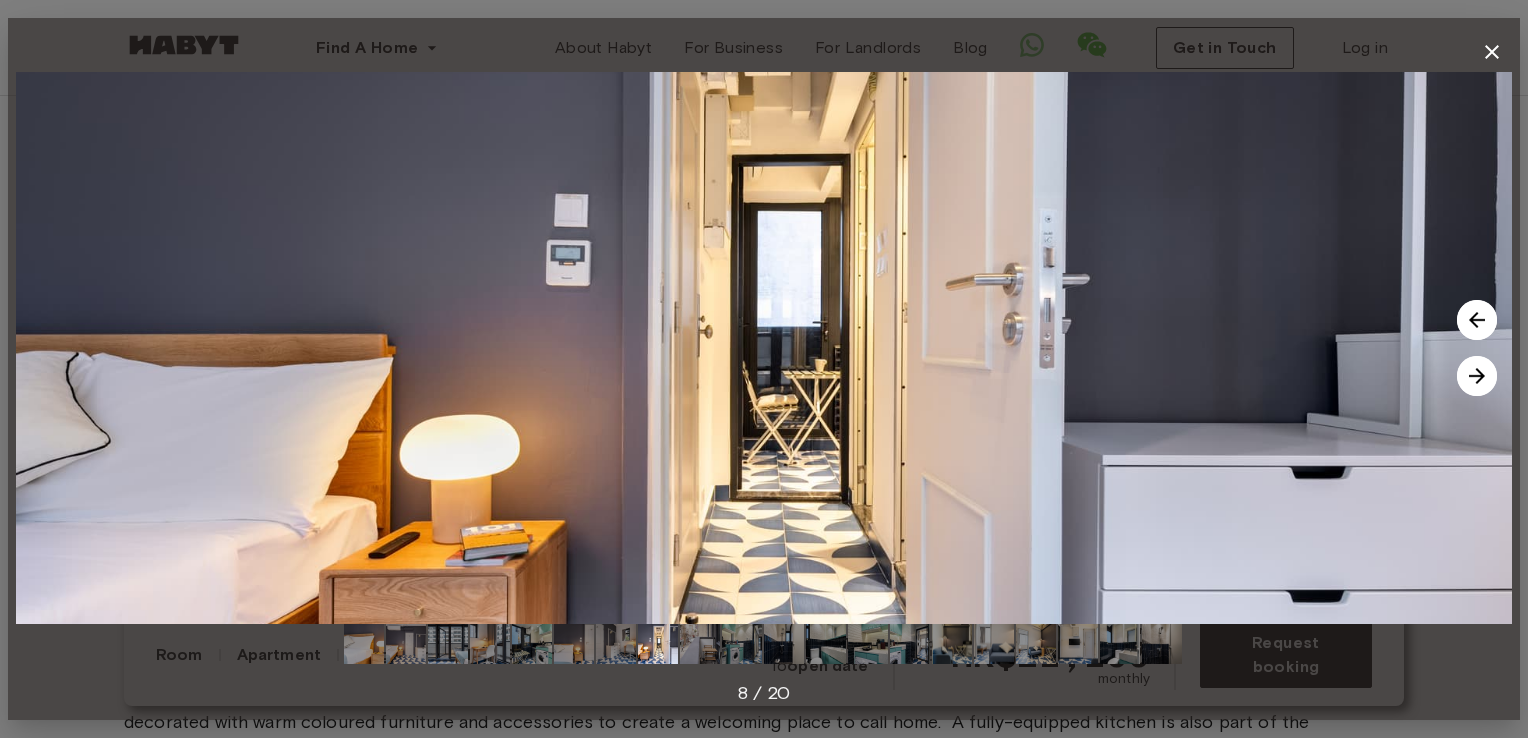 click at bounding box center (1477, 376) 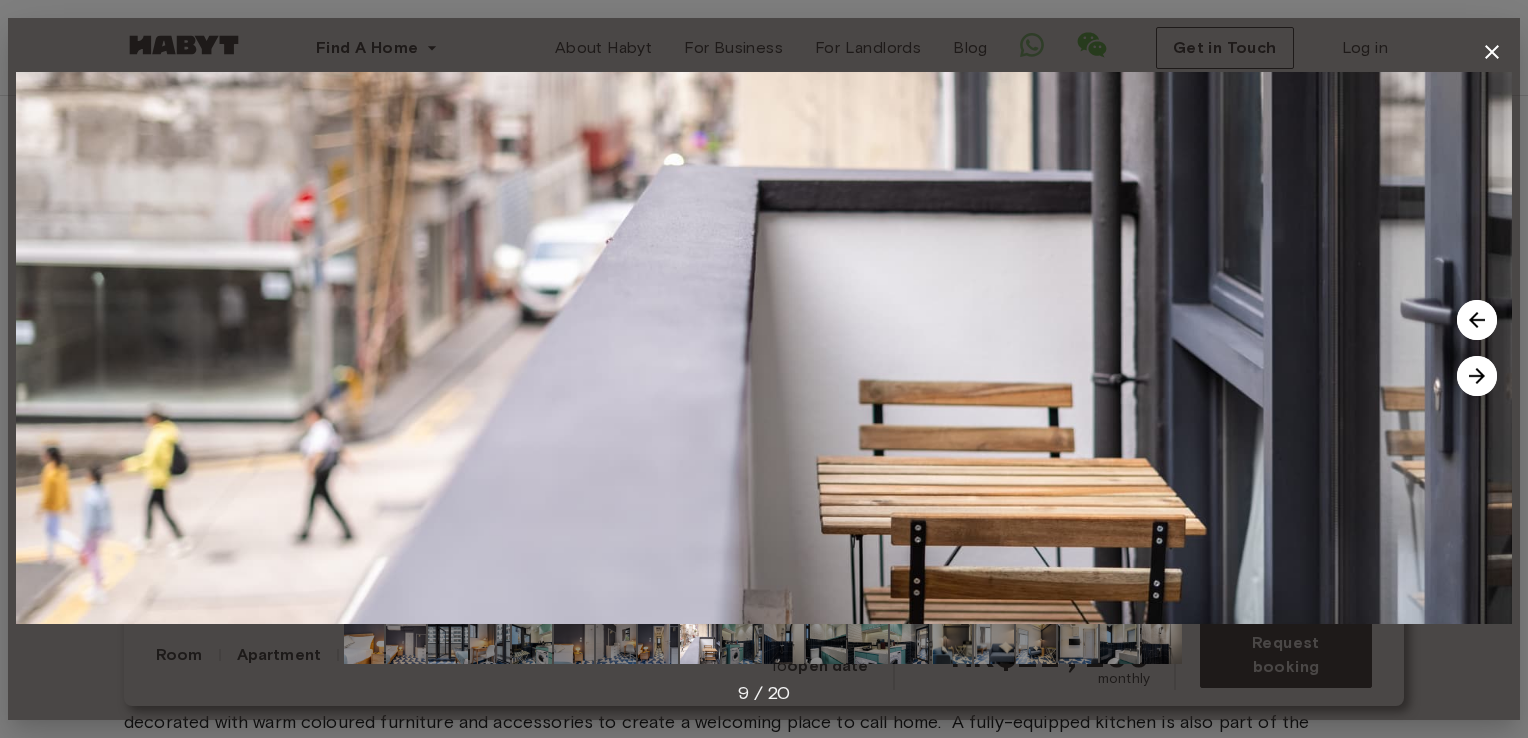 click at bounding box center [1477, 376] 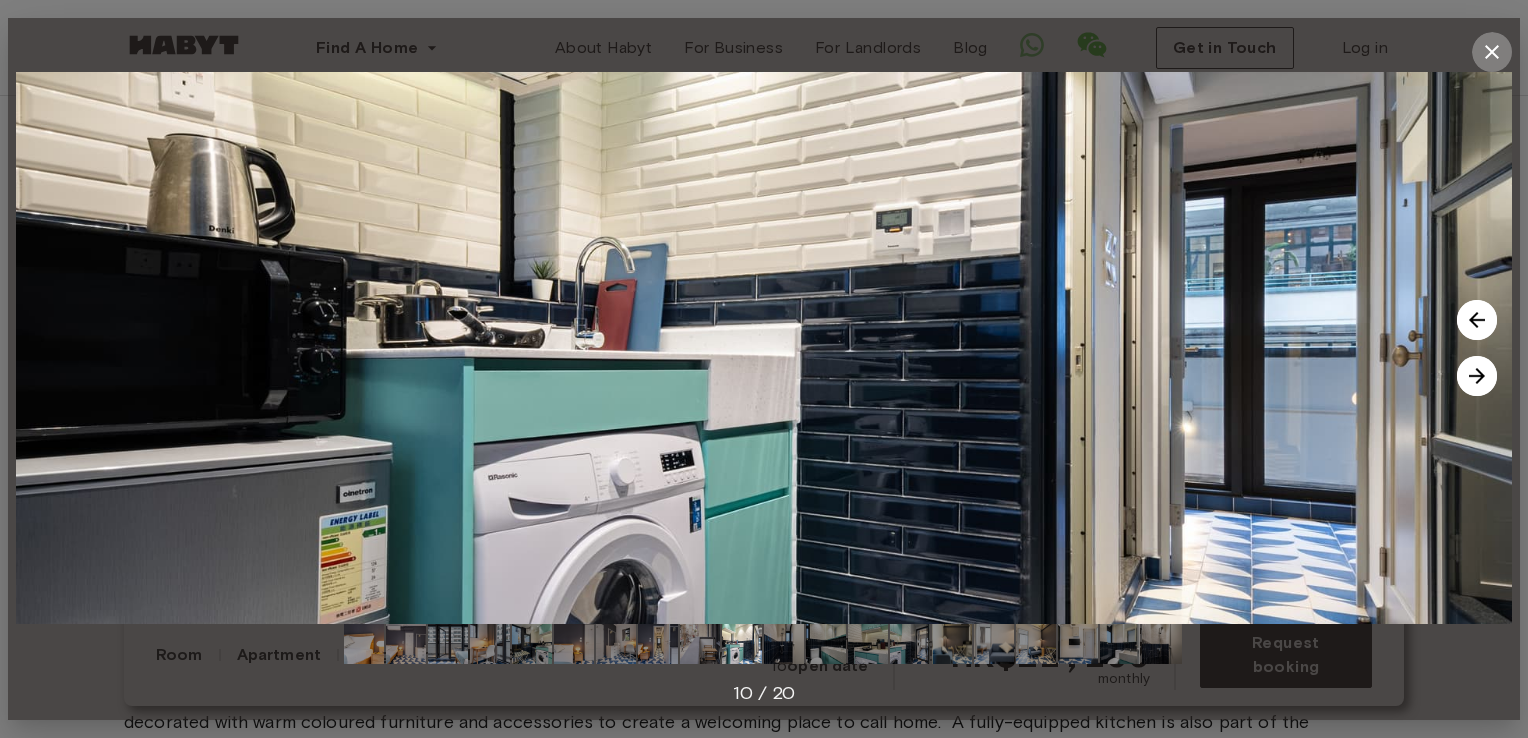 click at bounding box center (1492, 52) 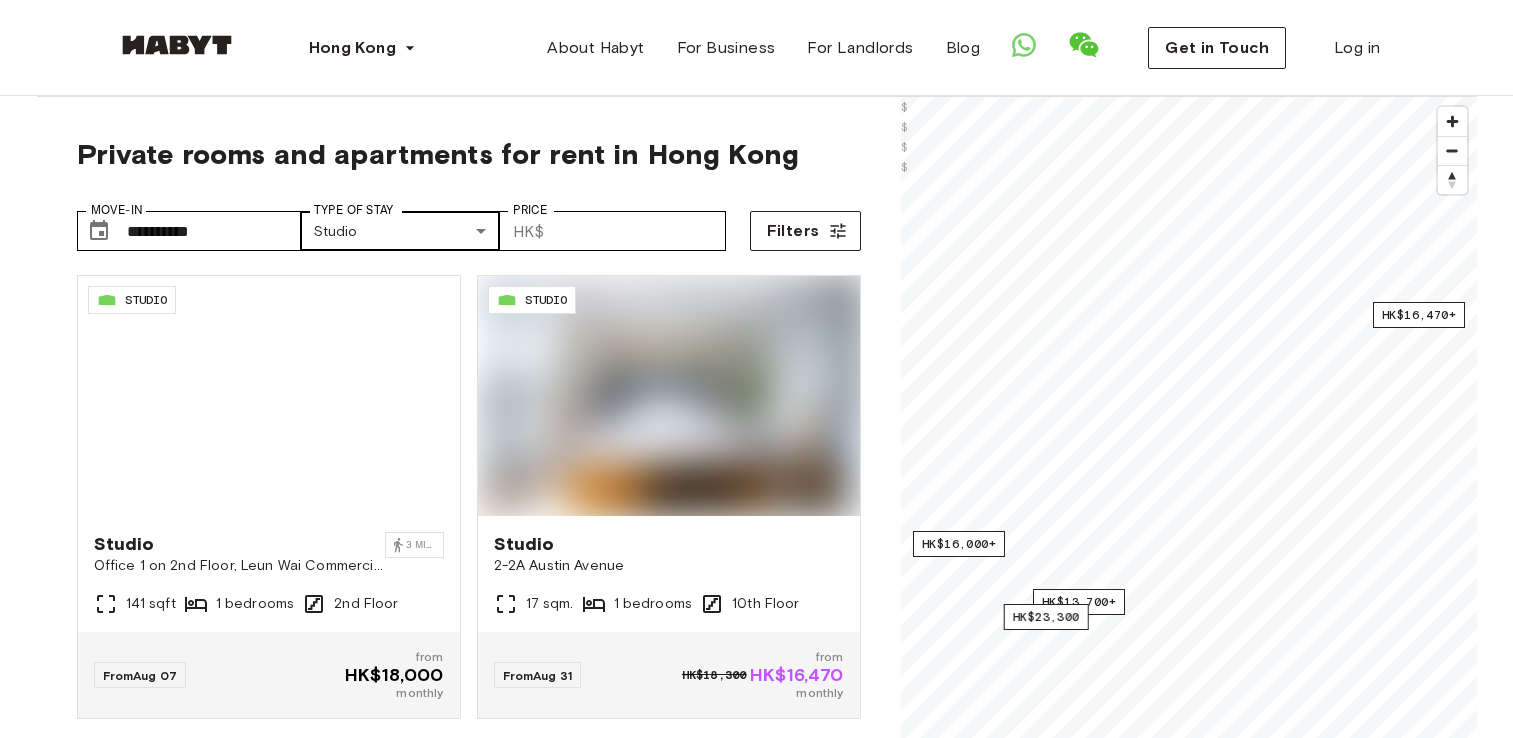 scroll, scrollTop: 0, scrollLeft: 0, axis: both 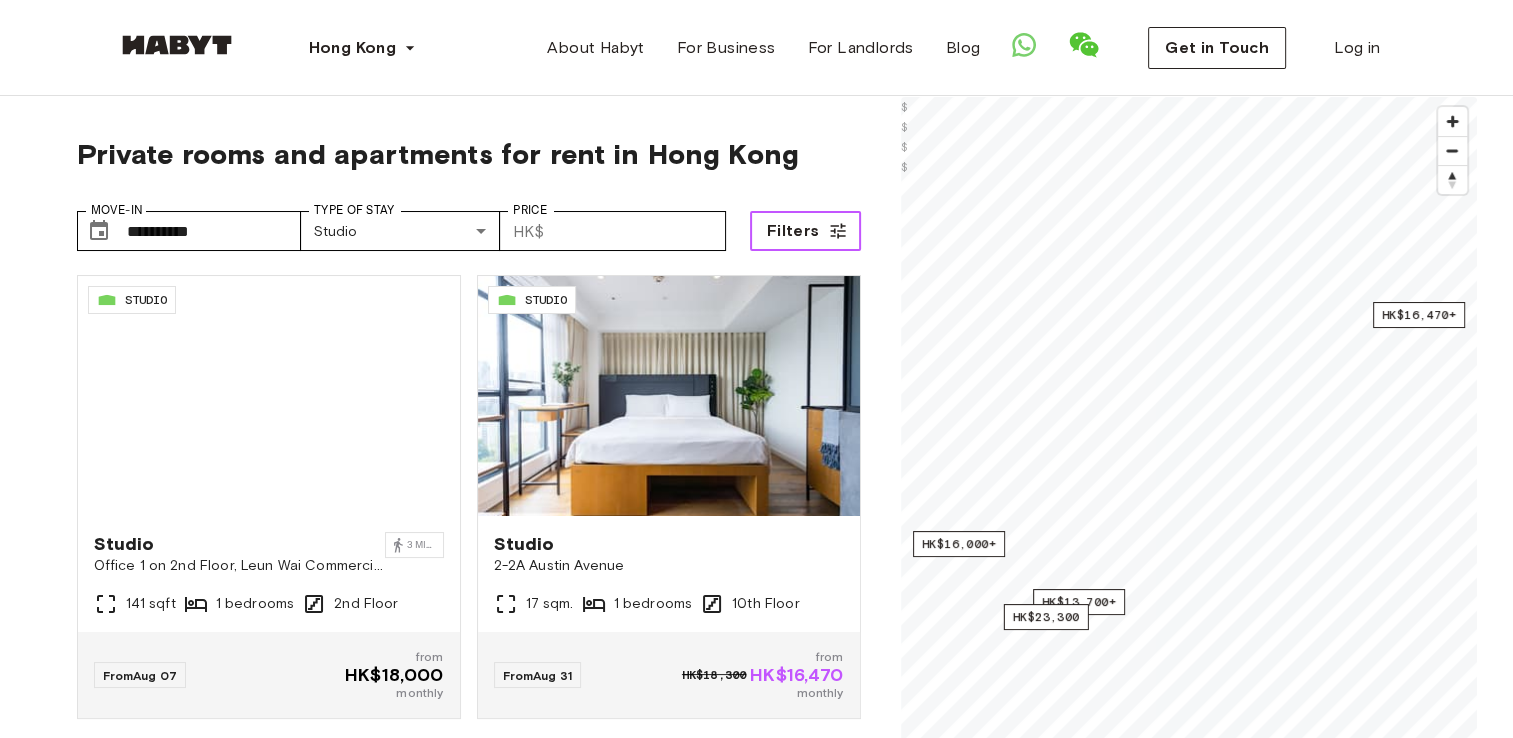 click on "Filters" at bounding box center (805, 231) 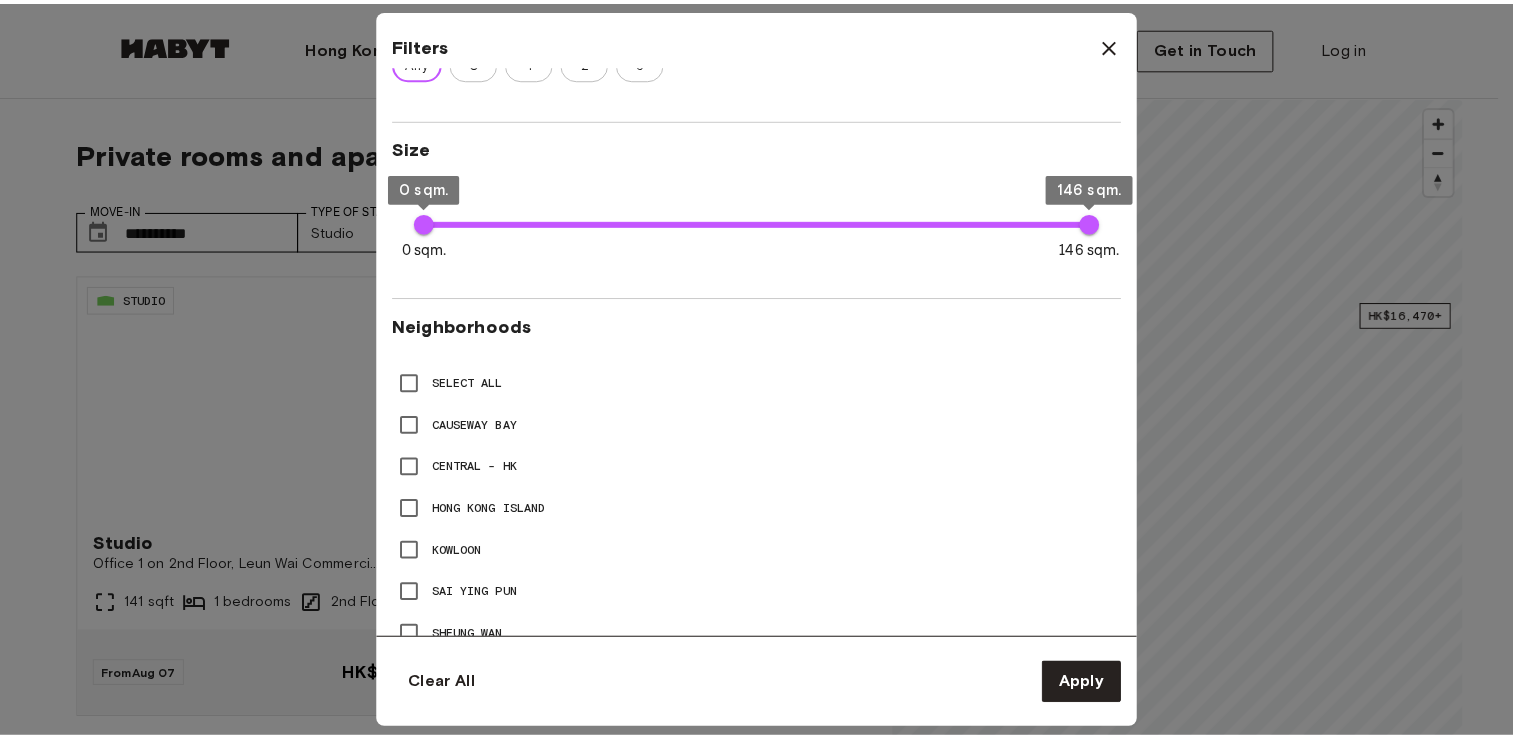 scroll, scrollTop: 718, scrollLeft: 0, axis: vertical 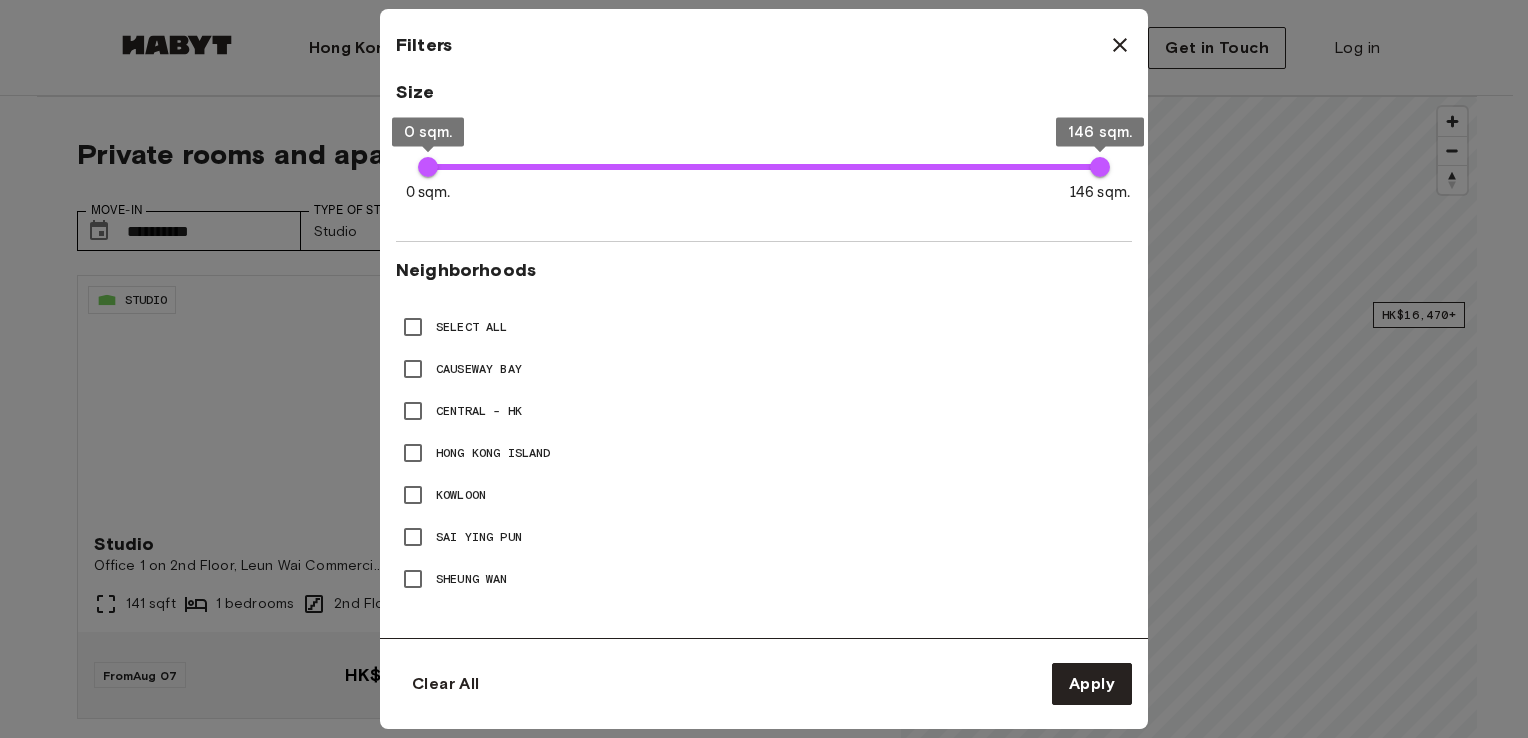click at bounding box center (764, 369) 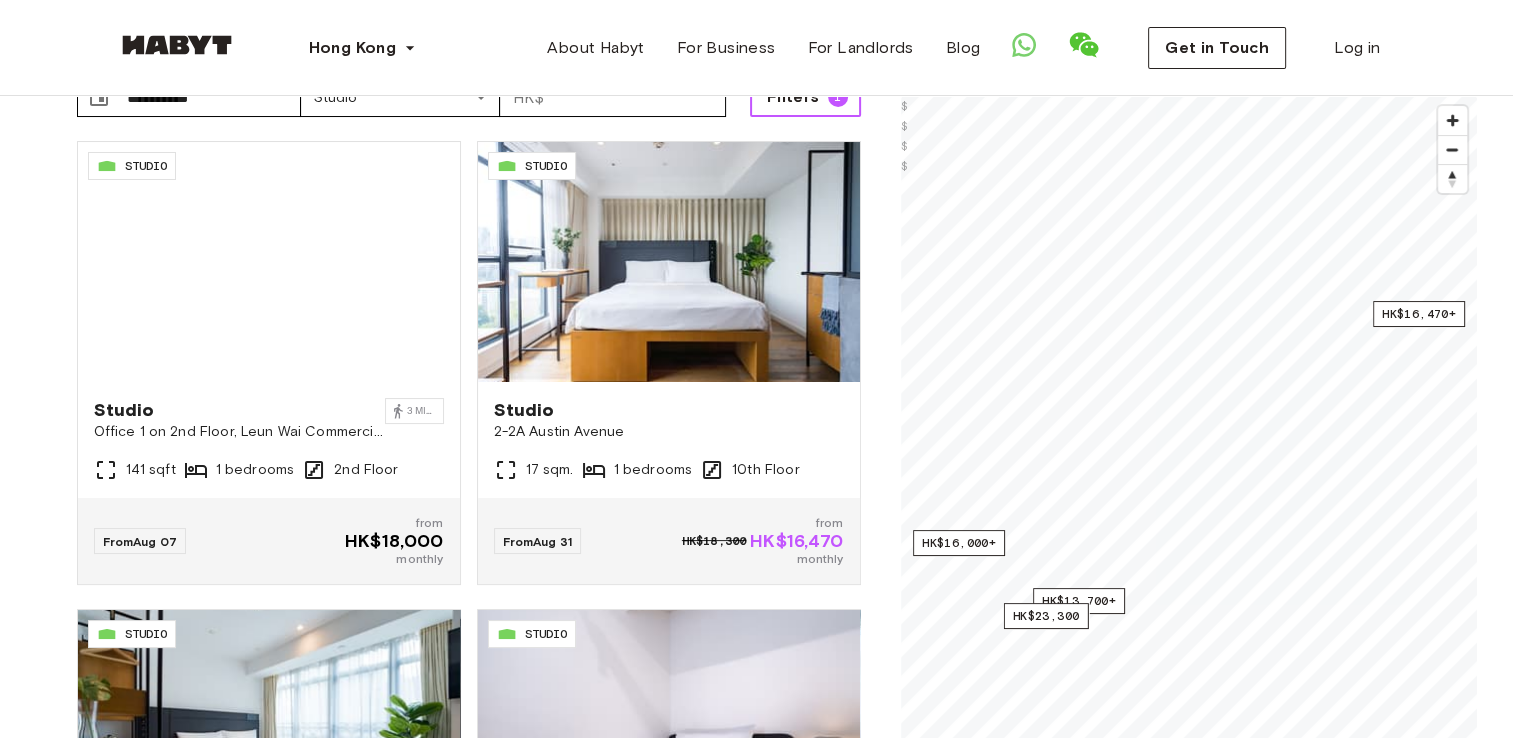 scroll, scrollTop: 138, scrollLeft: 0, axis: vertical 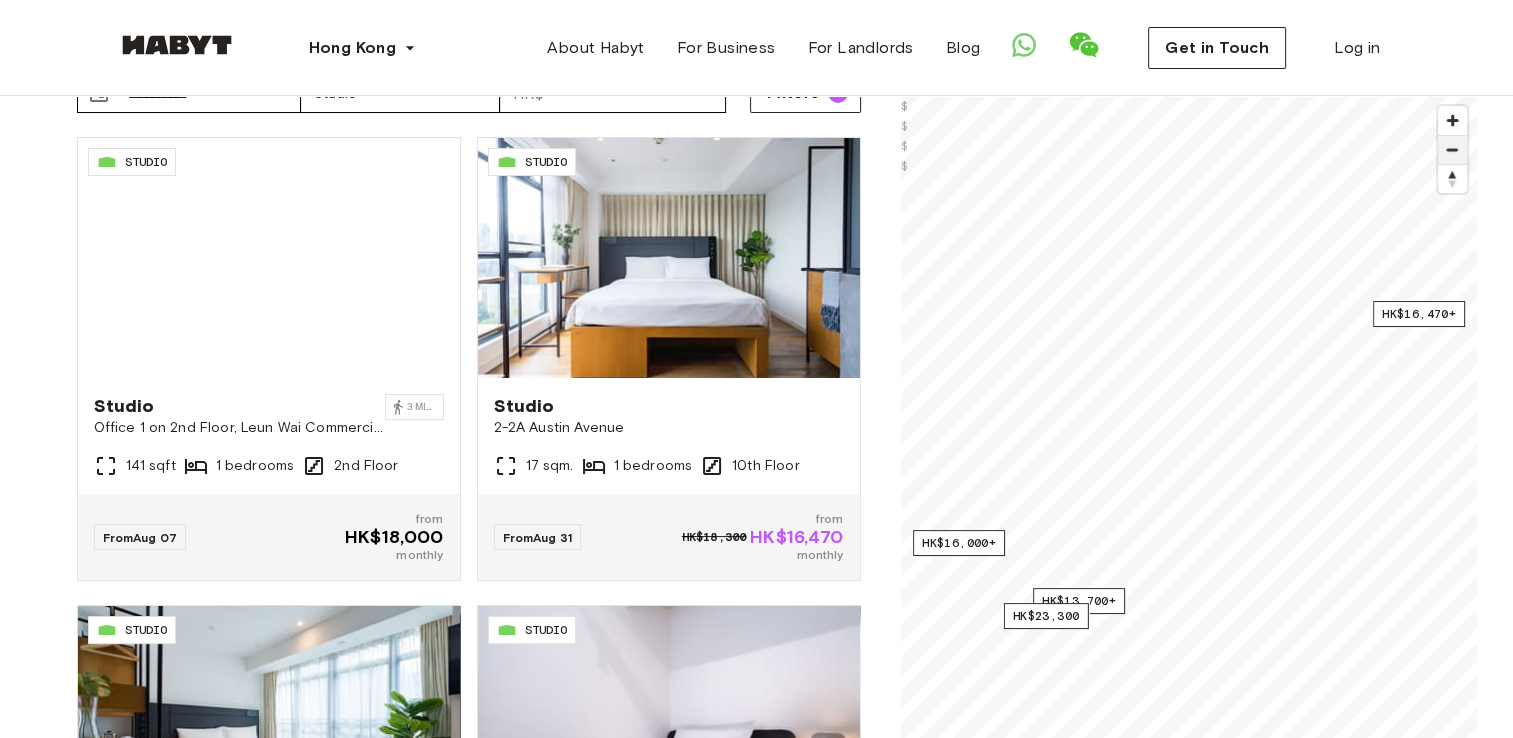 click at bounding box center [1452, 150] 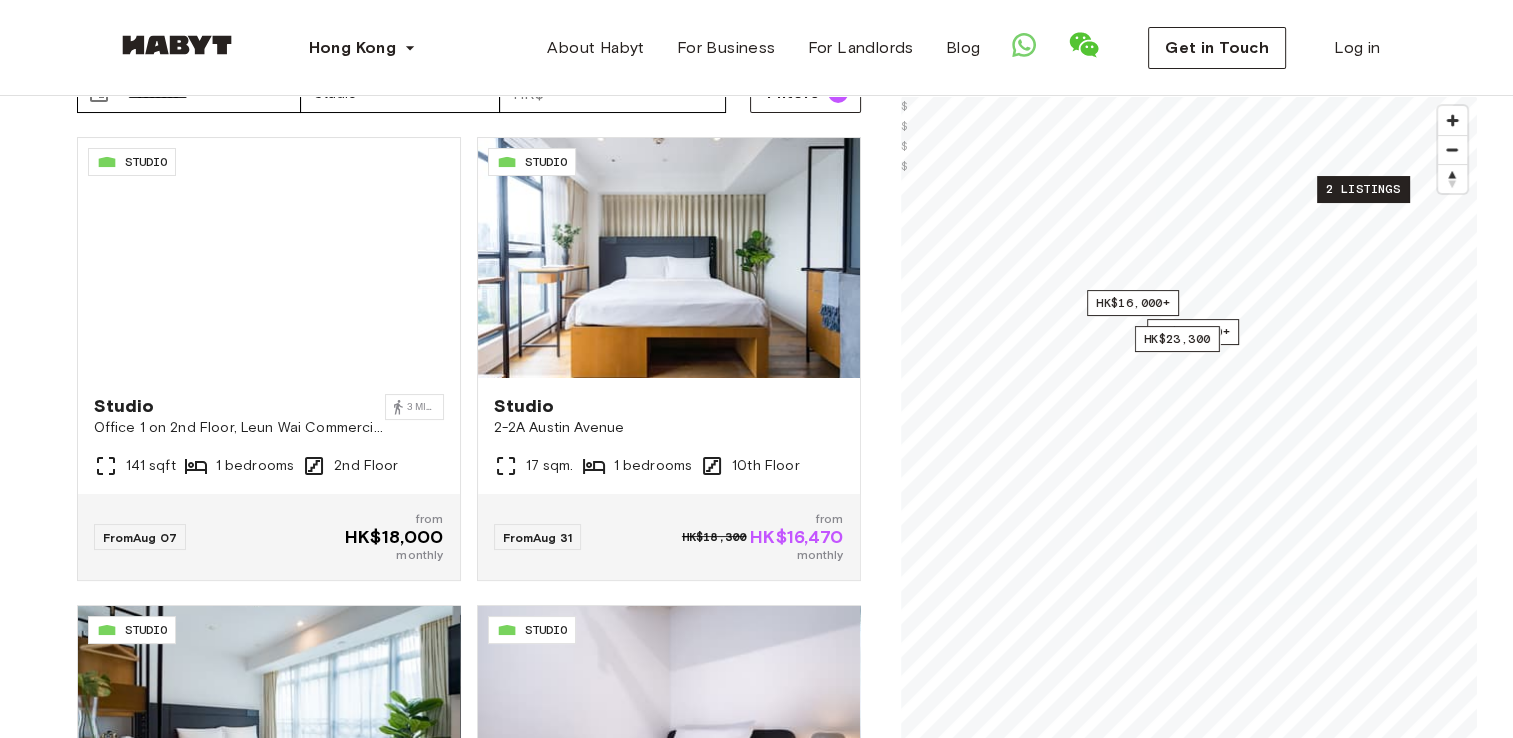 click on "2 listings" at bounding box center [1363, 189] 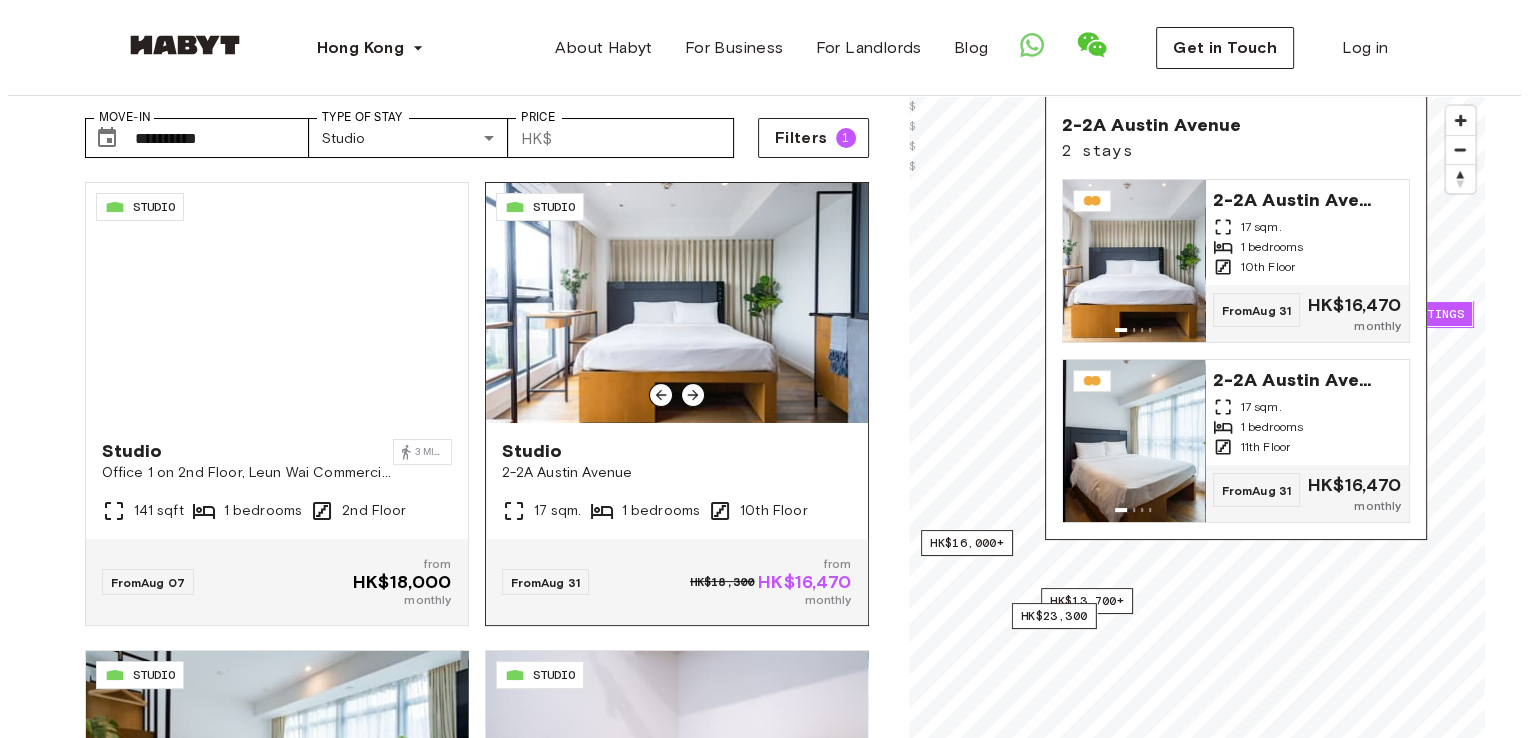 scroll, scrollTop: 90, scrollLeft: 0, axis: vertical 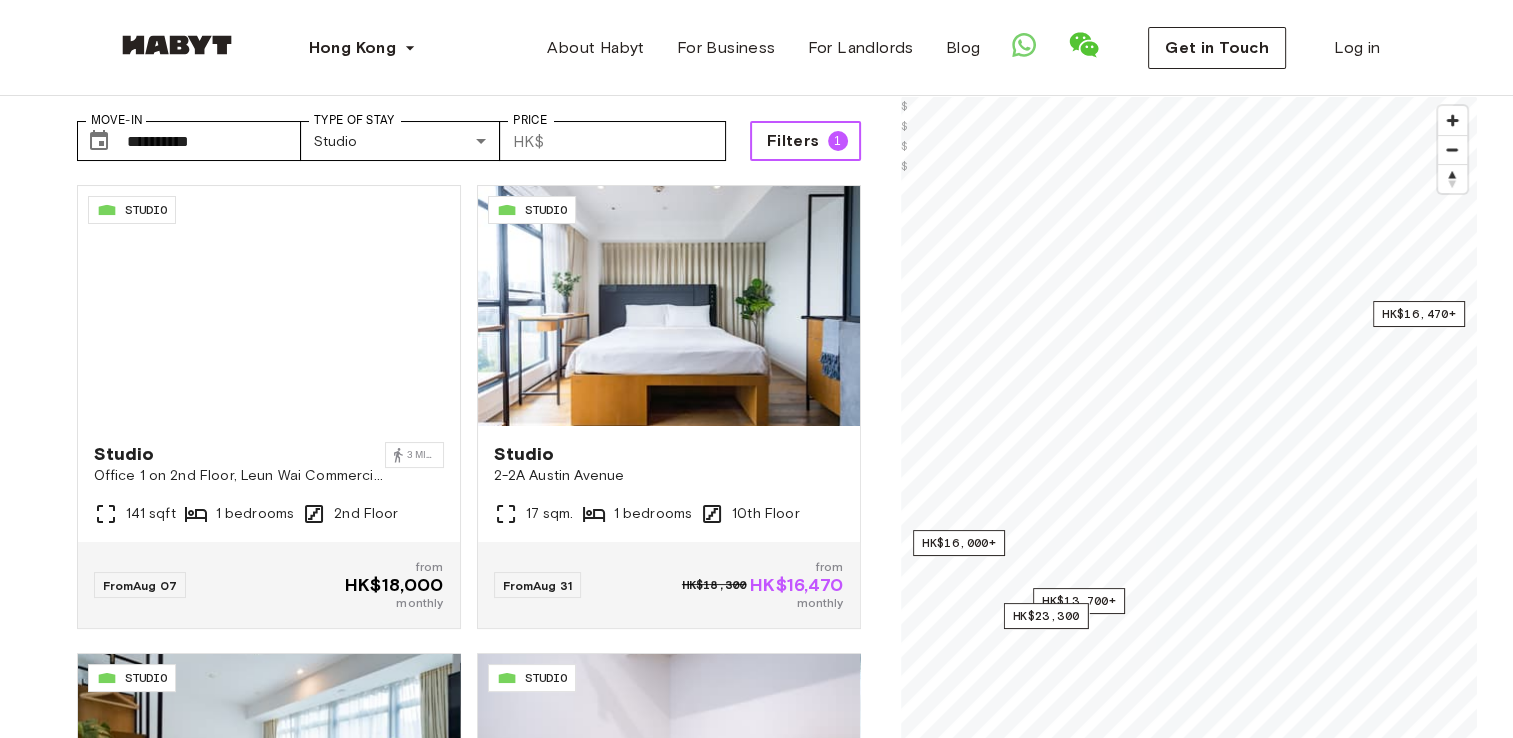 click on "Filters 1" at bounding box center [805, 141] 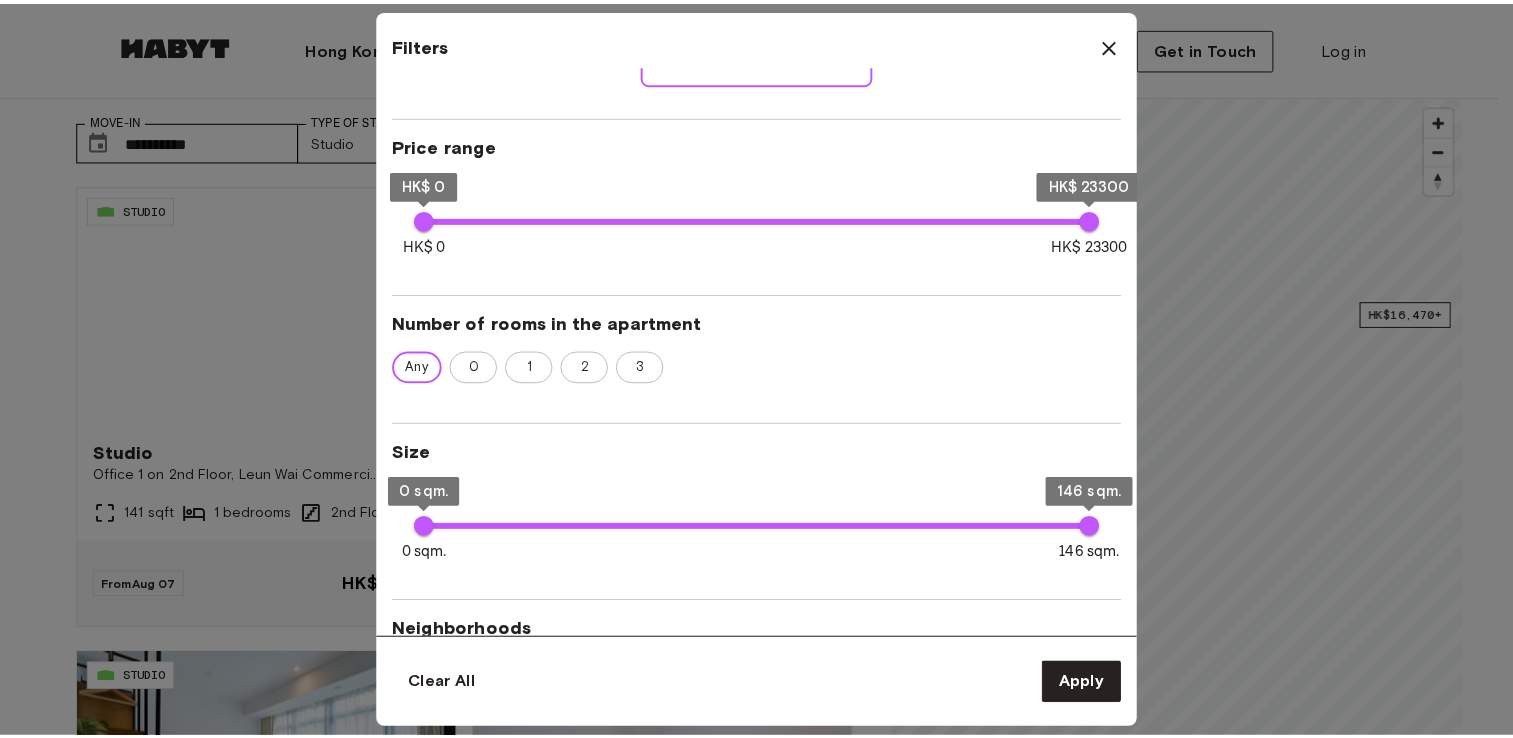 scroll, scrollTop: 718, scrollLeft: 0, axis: vertical 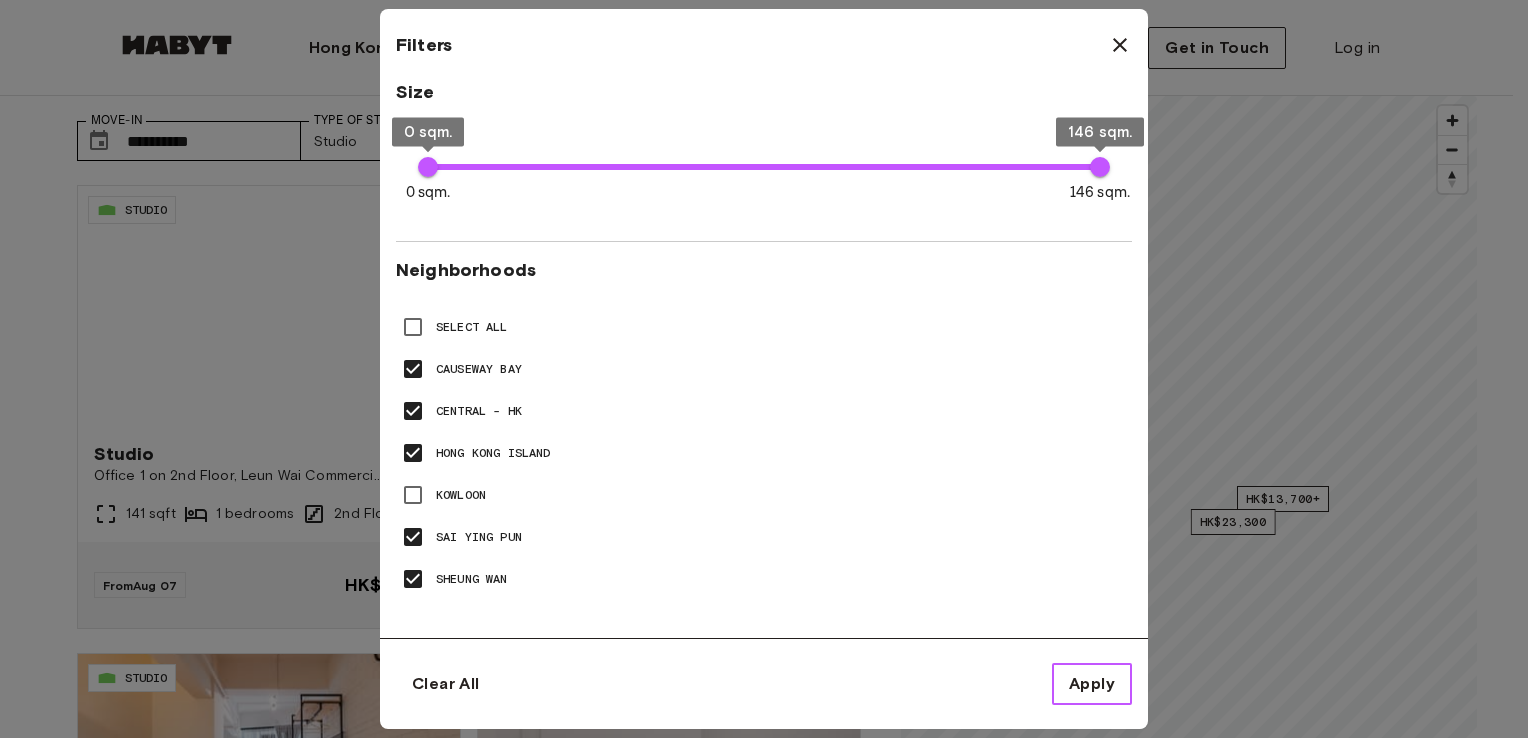 click on "Apply" at bounding box center [1092, 684] 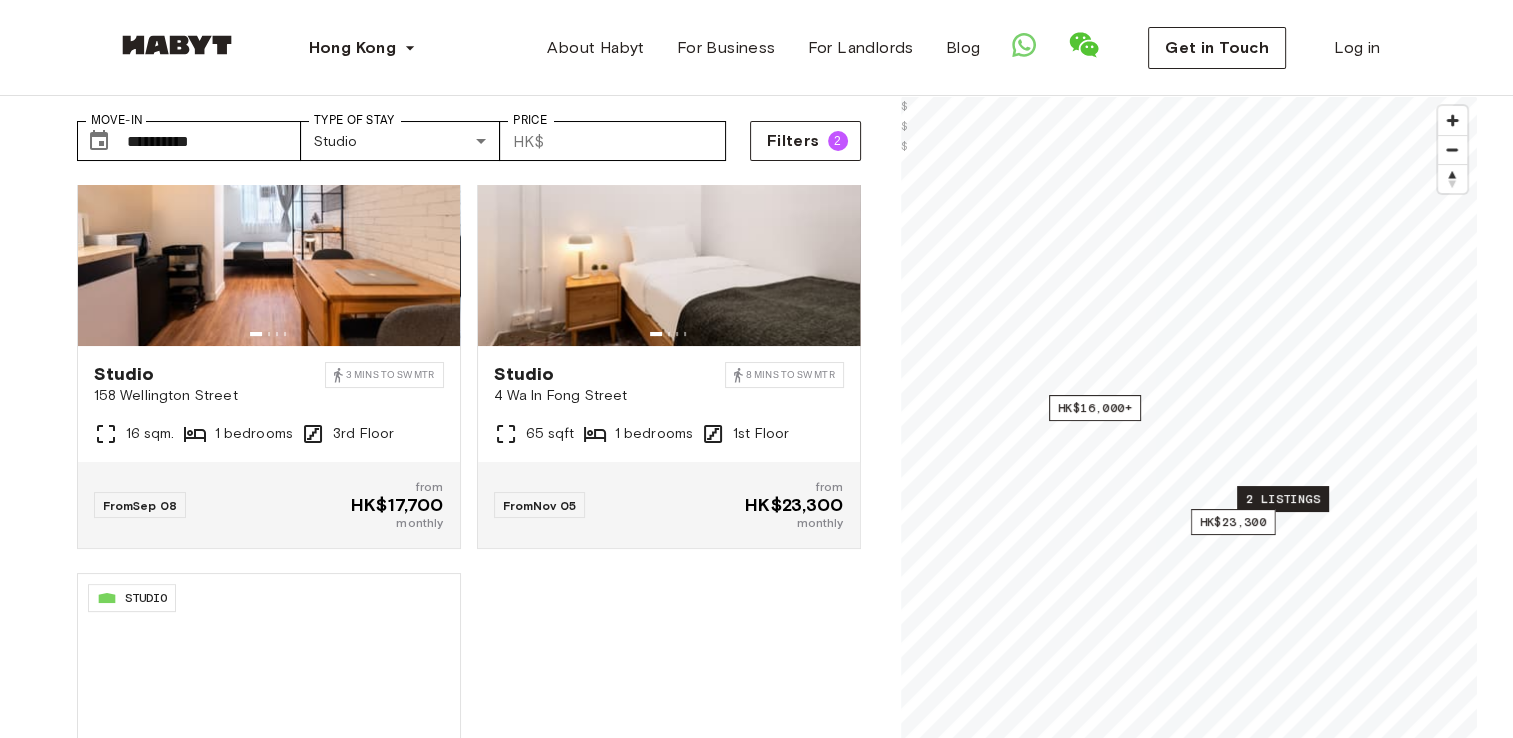 scroll, scrollTop: 696, scrollLeft: 0, axis: vertical 